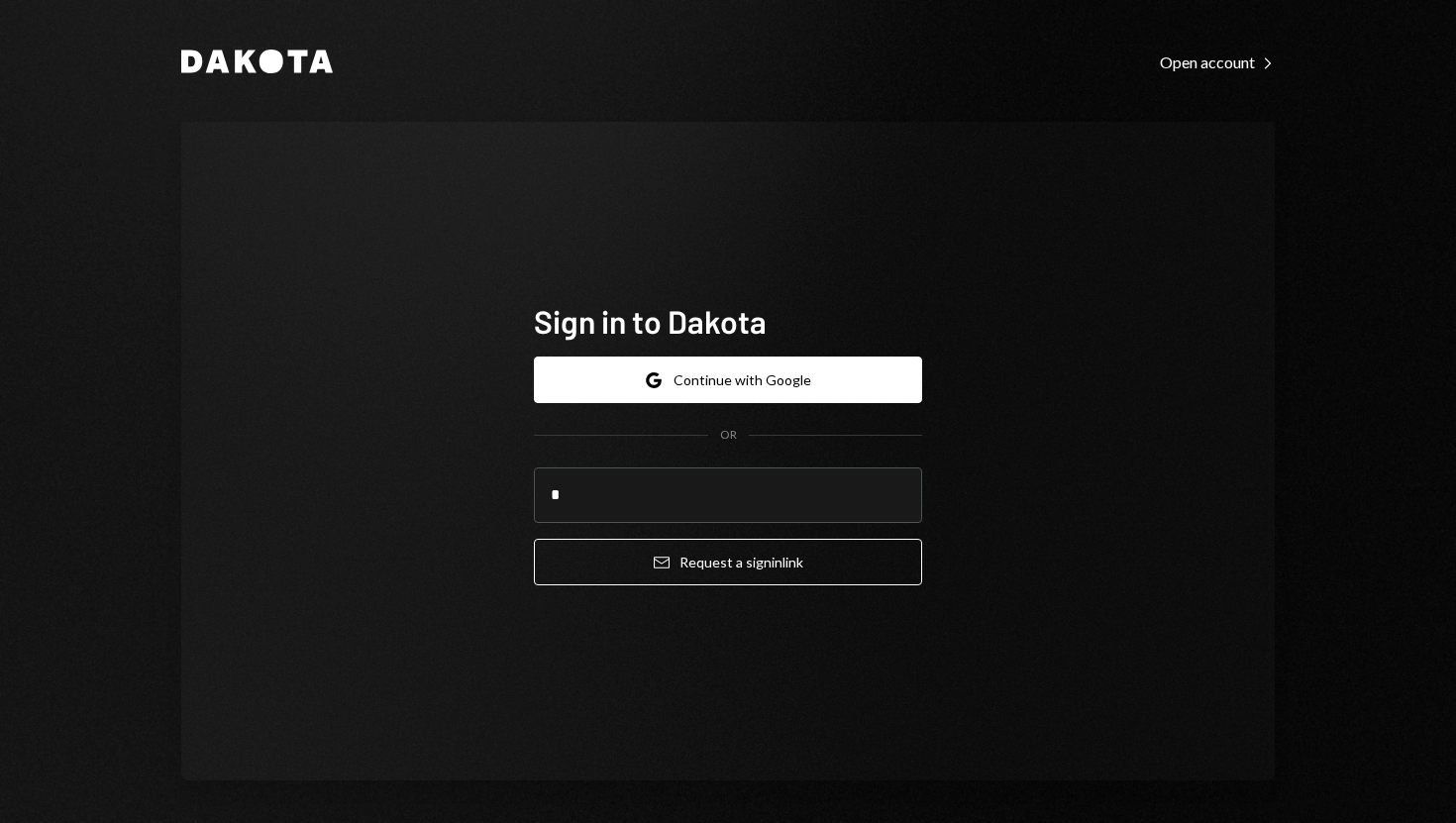 scroll, scrollTop: 0, scrollLeft: 0, axis: both 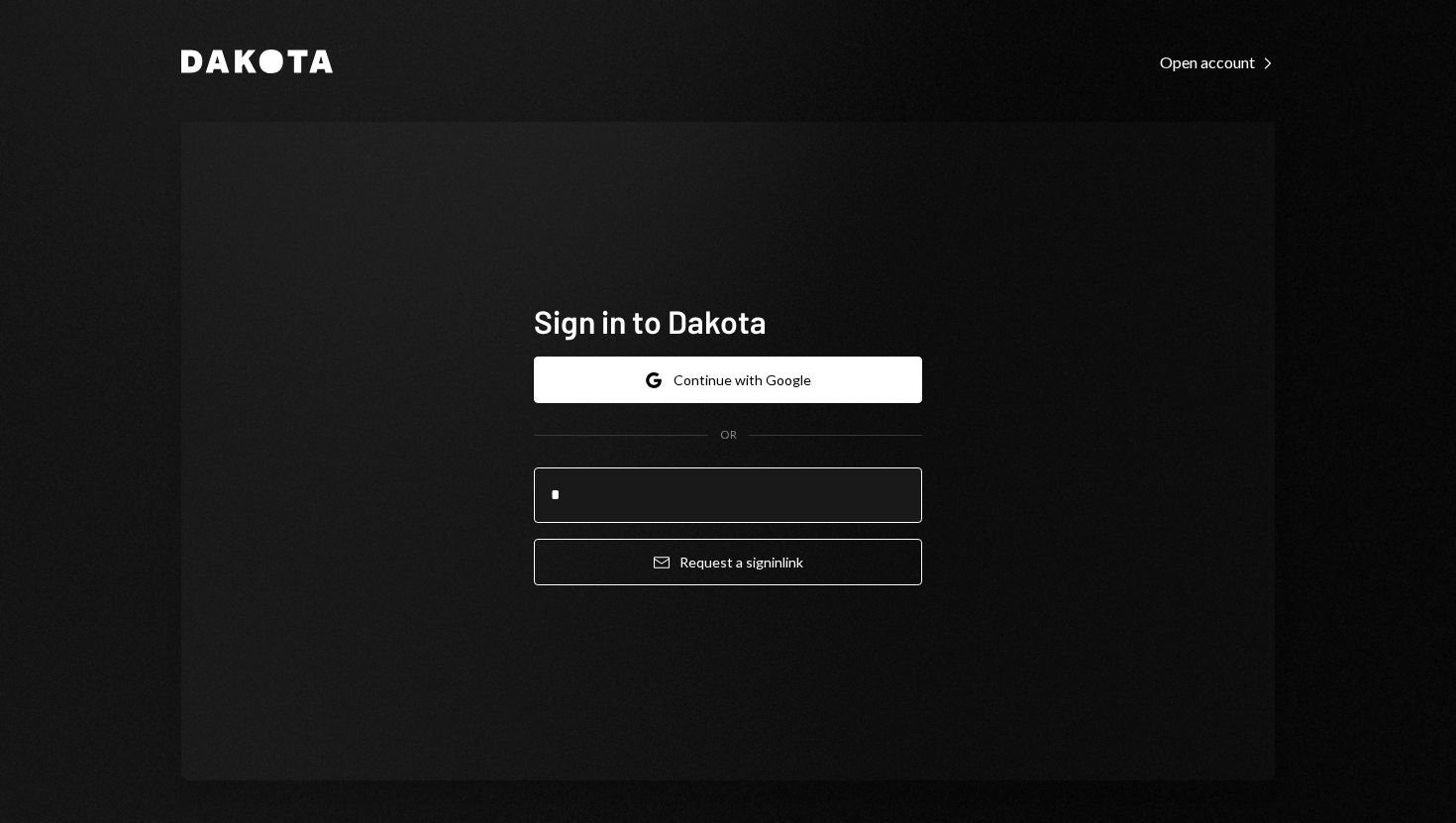 type on "**********" 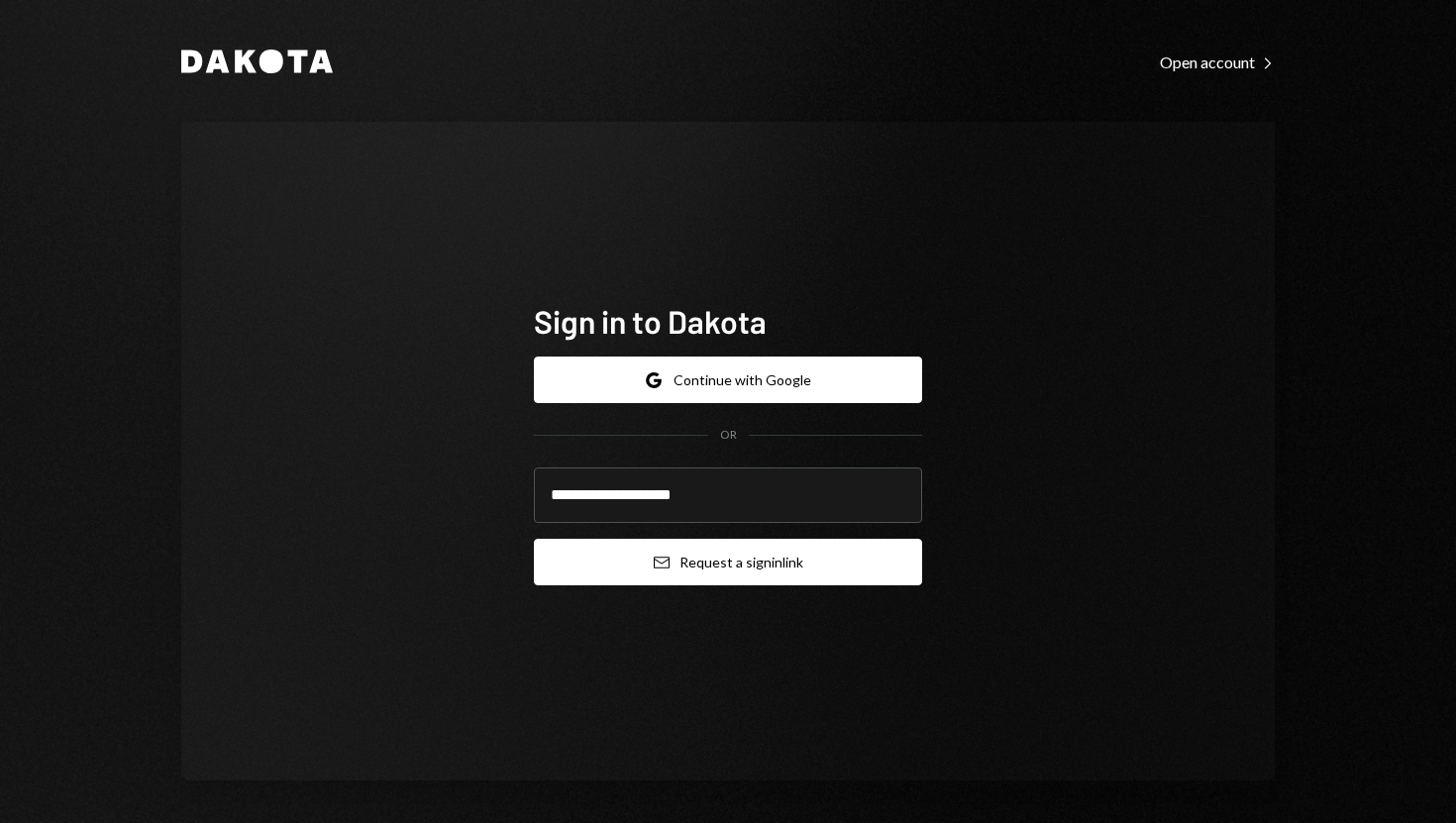 click on "Email Request a sign  in  link" at bounding box center (728, 562) 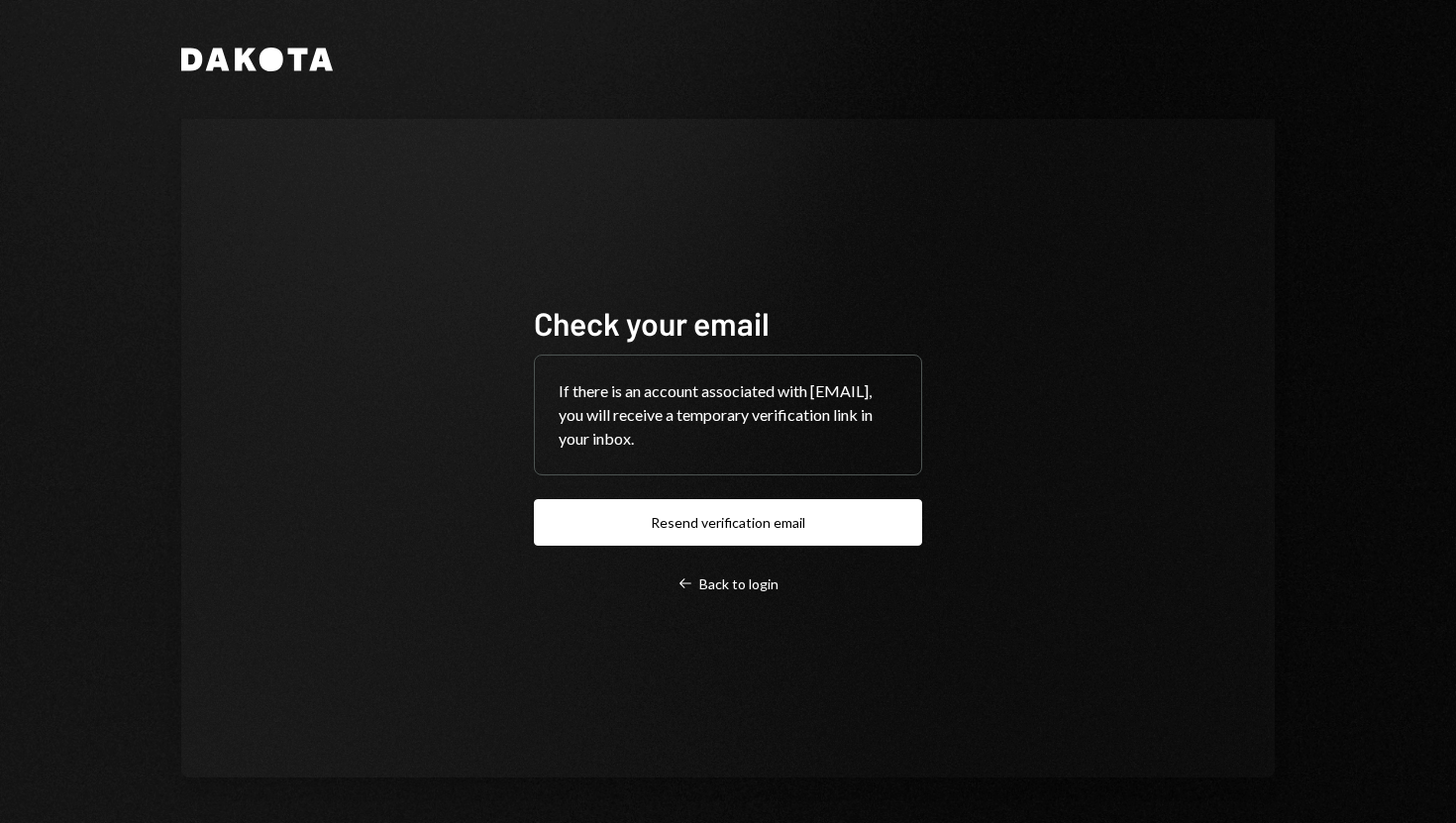 scroll, scrollTop: 0, scrollLeft: 0, axis: both 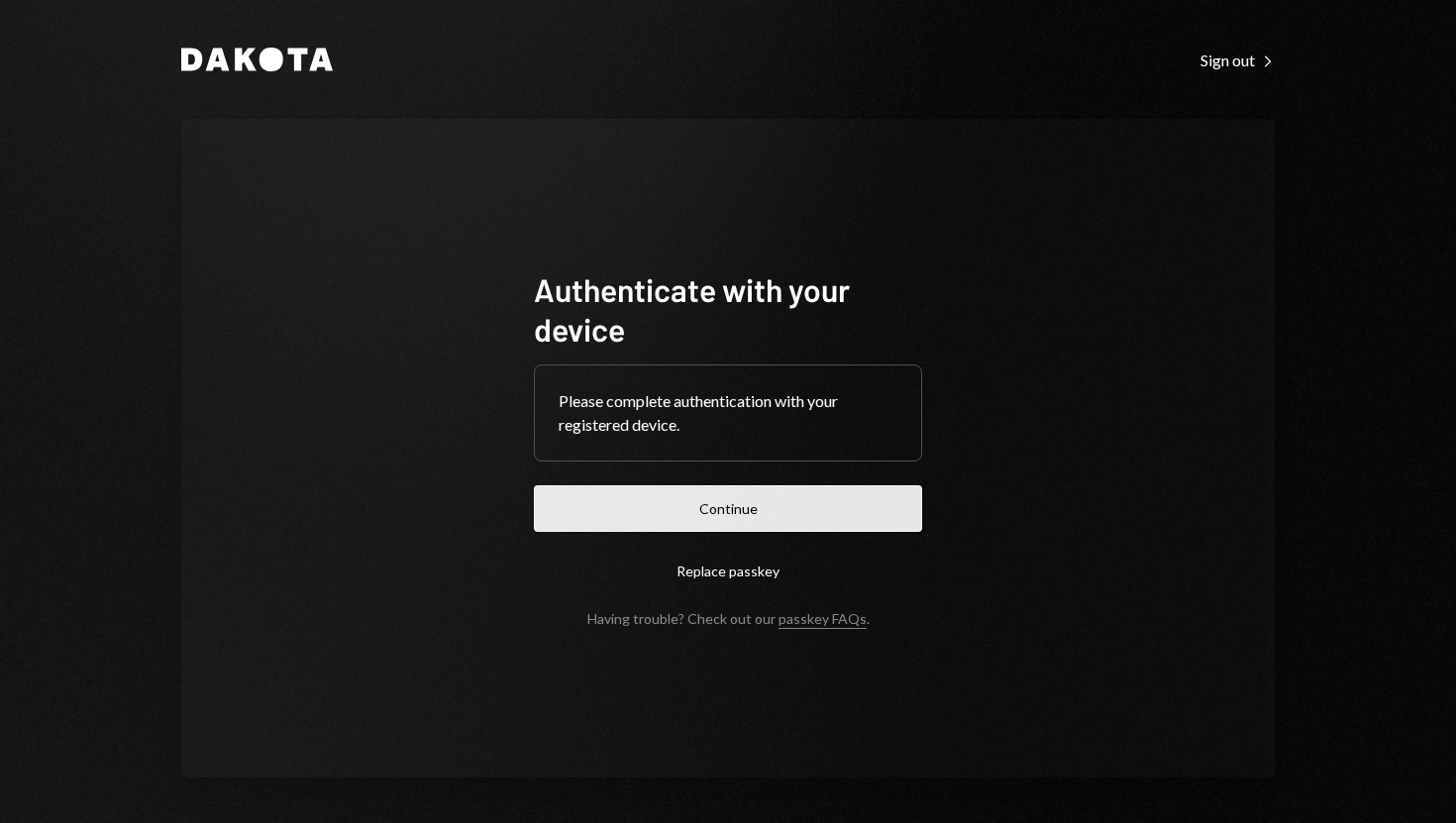 click on "Continue" at bounding box center [728, 508] 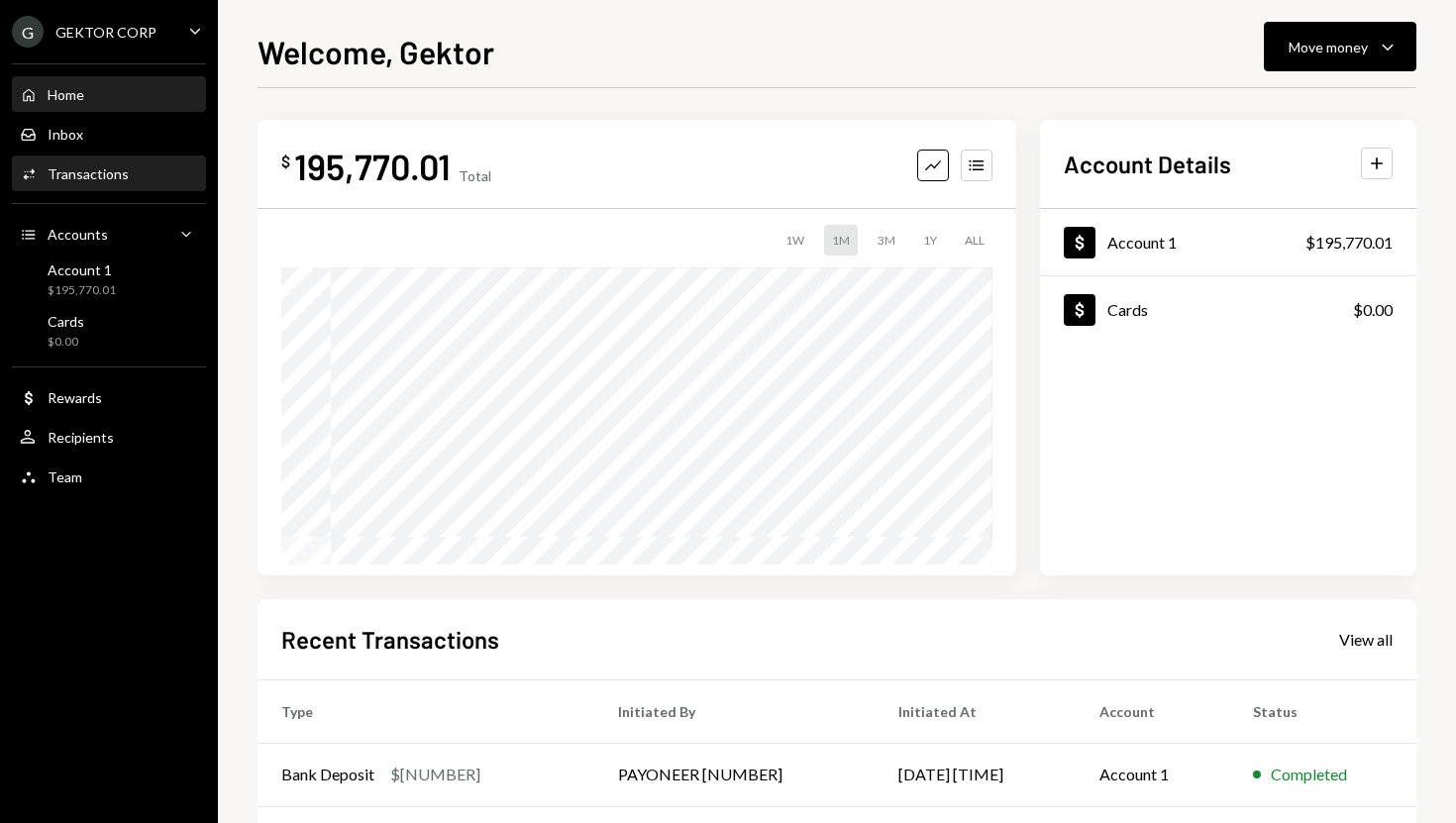 click on "Activities Transactions" at bounding box center [109, 174] 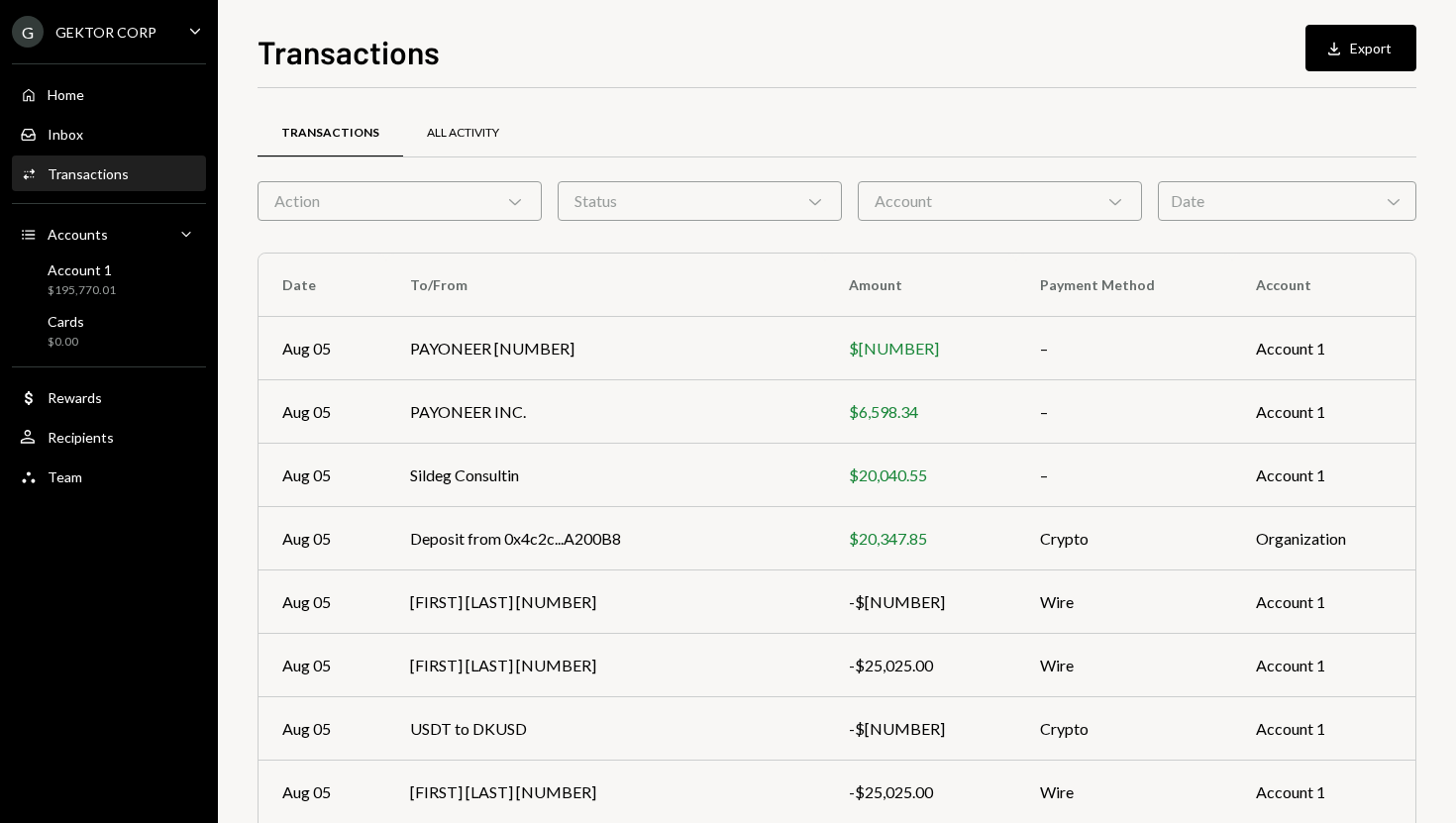 click on "All Activity" at bounding box center (463, 133) 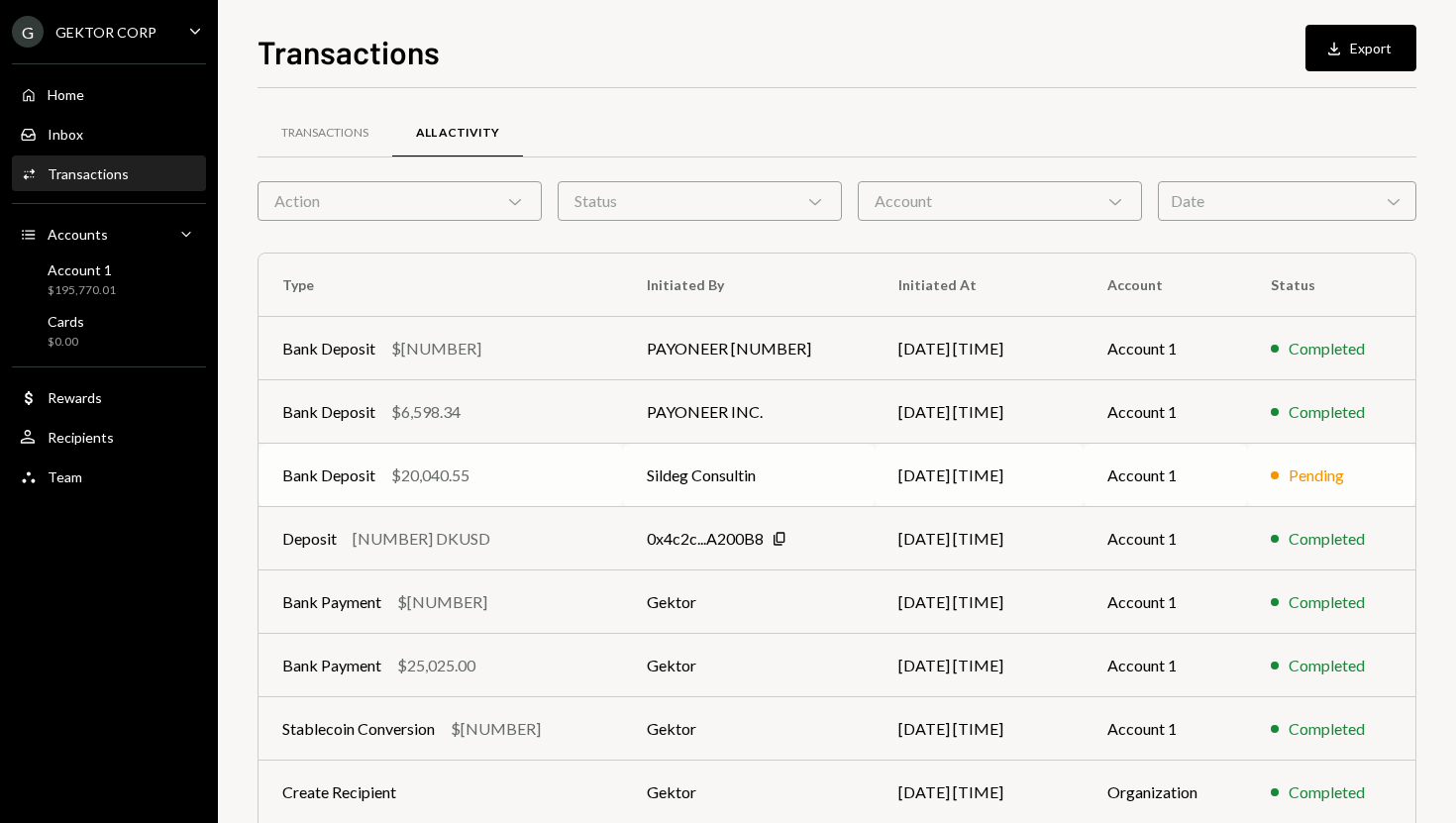 click on "Sildeg Consultin" at bounding box center (749, 475) 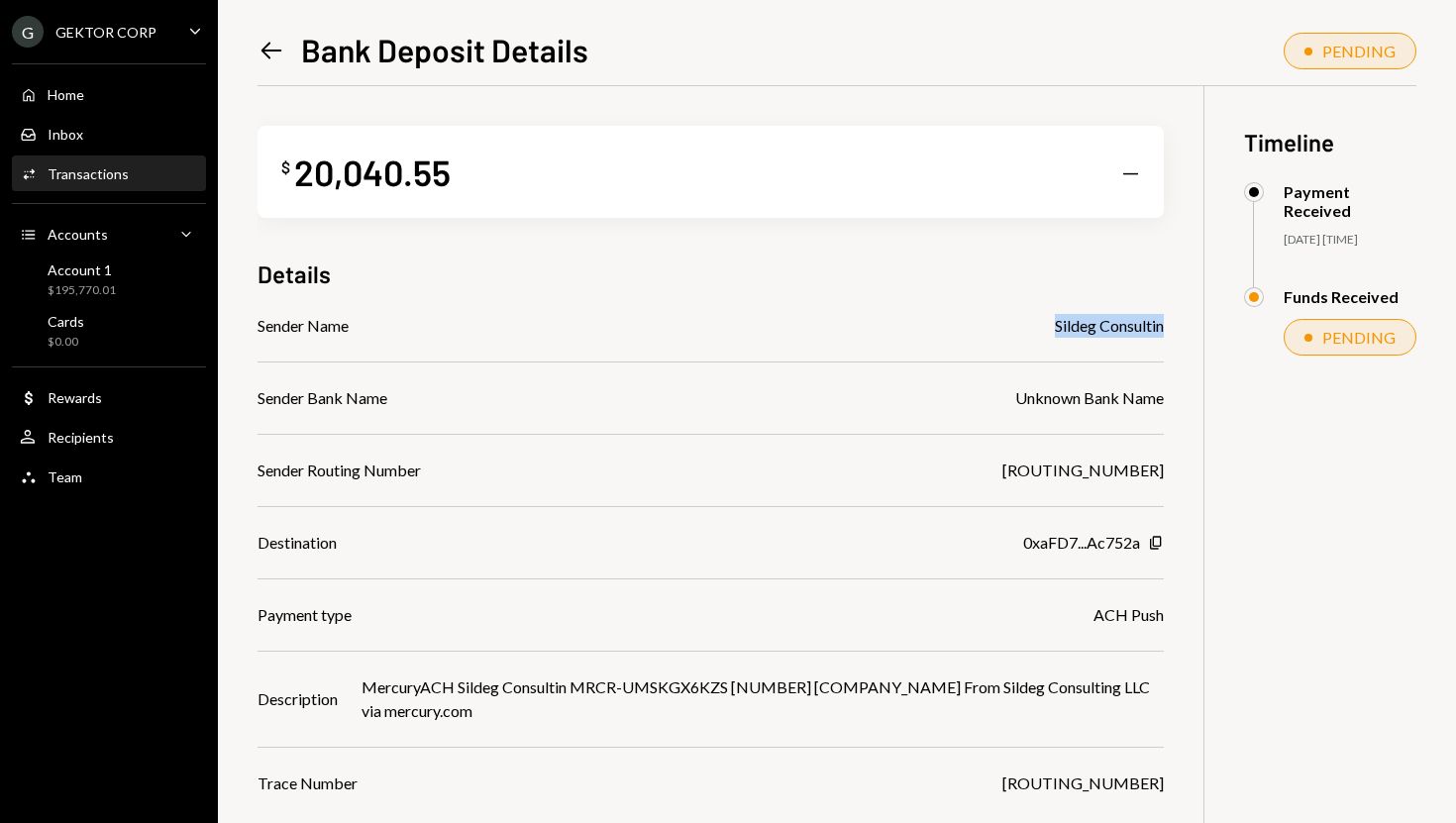 drag, startPoint x: 1048, startPoint y: 323, endPoint x: 1183, endPoint y: 320, distance: 135.03333 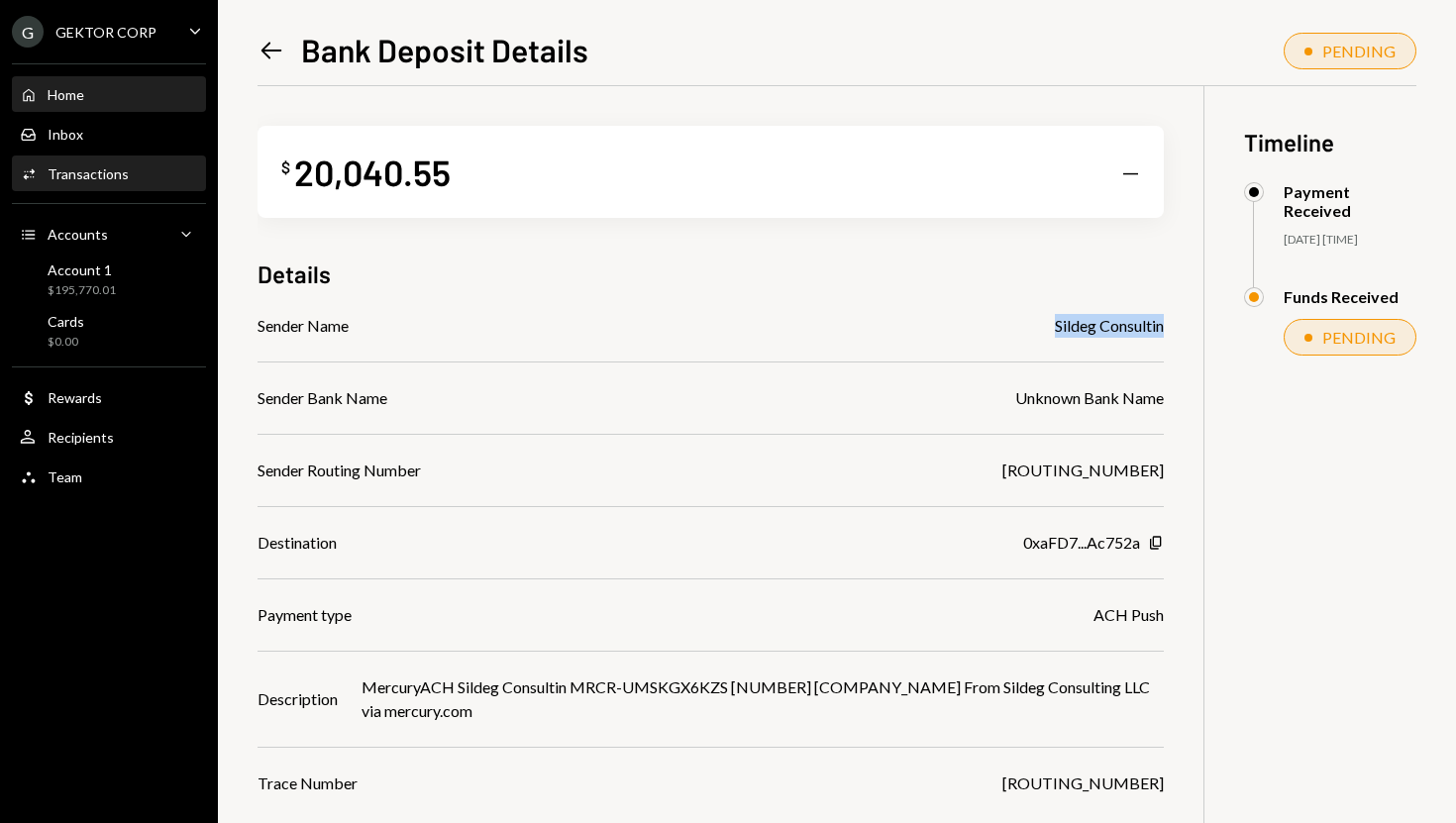 click on "Home Home" at bounding box center [109, 95] 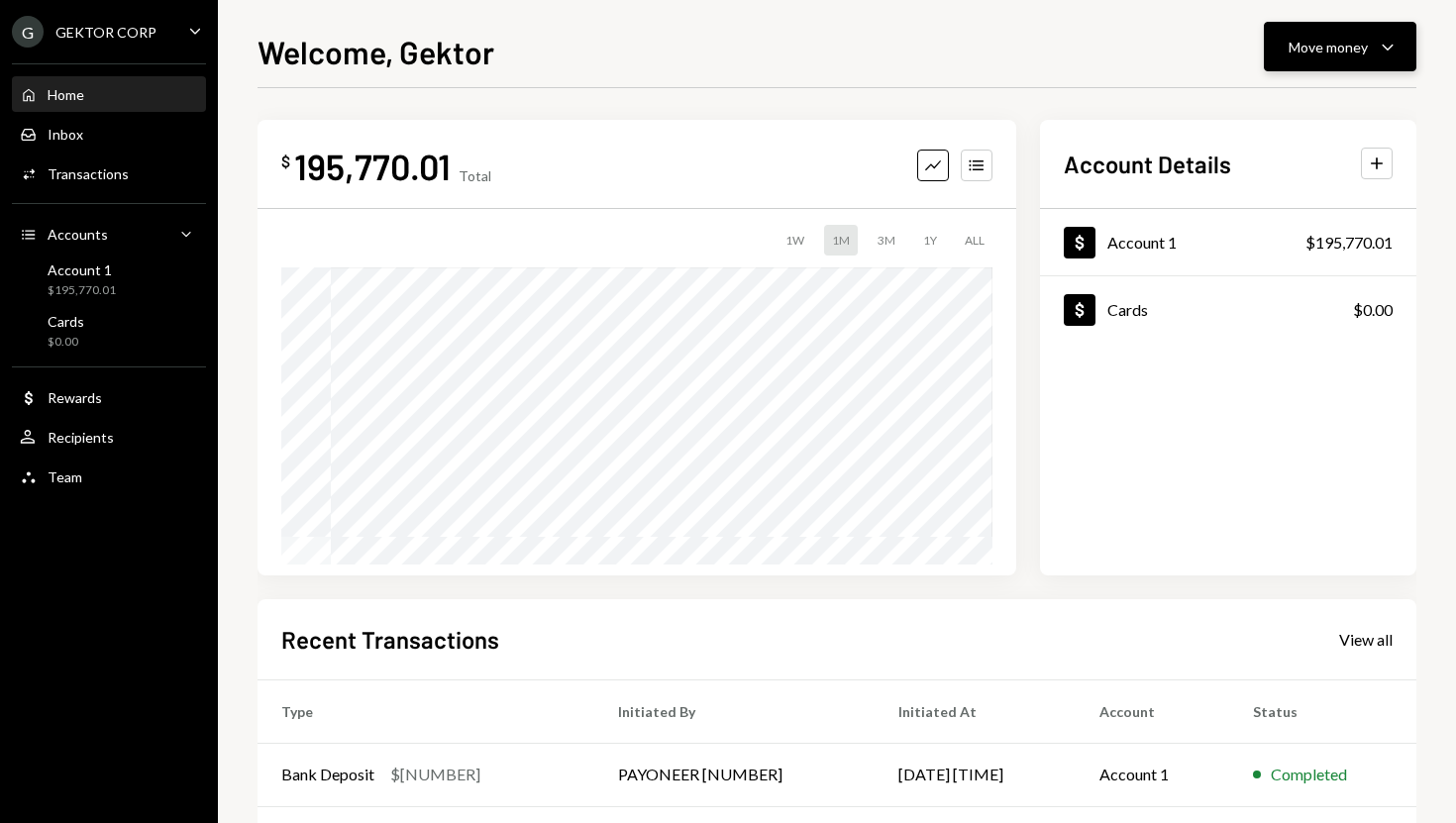 click on "Move money Caret Down" at bounding box center (1340, 47) 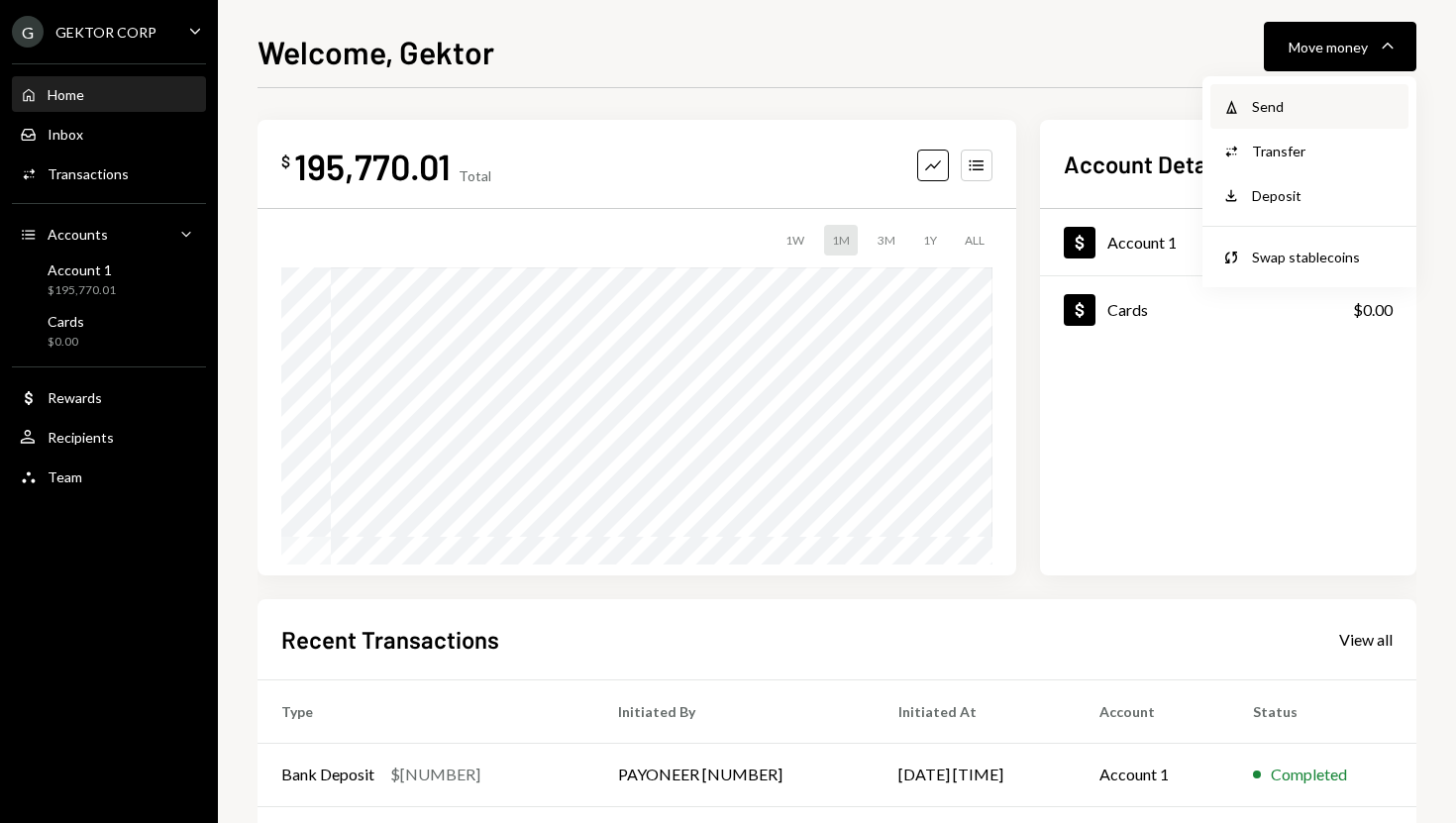 click on "Send" at bounding box center (1324, 106) 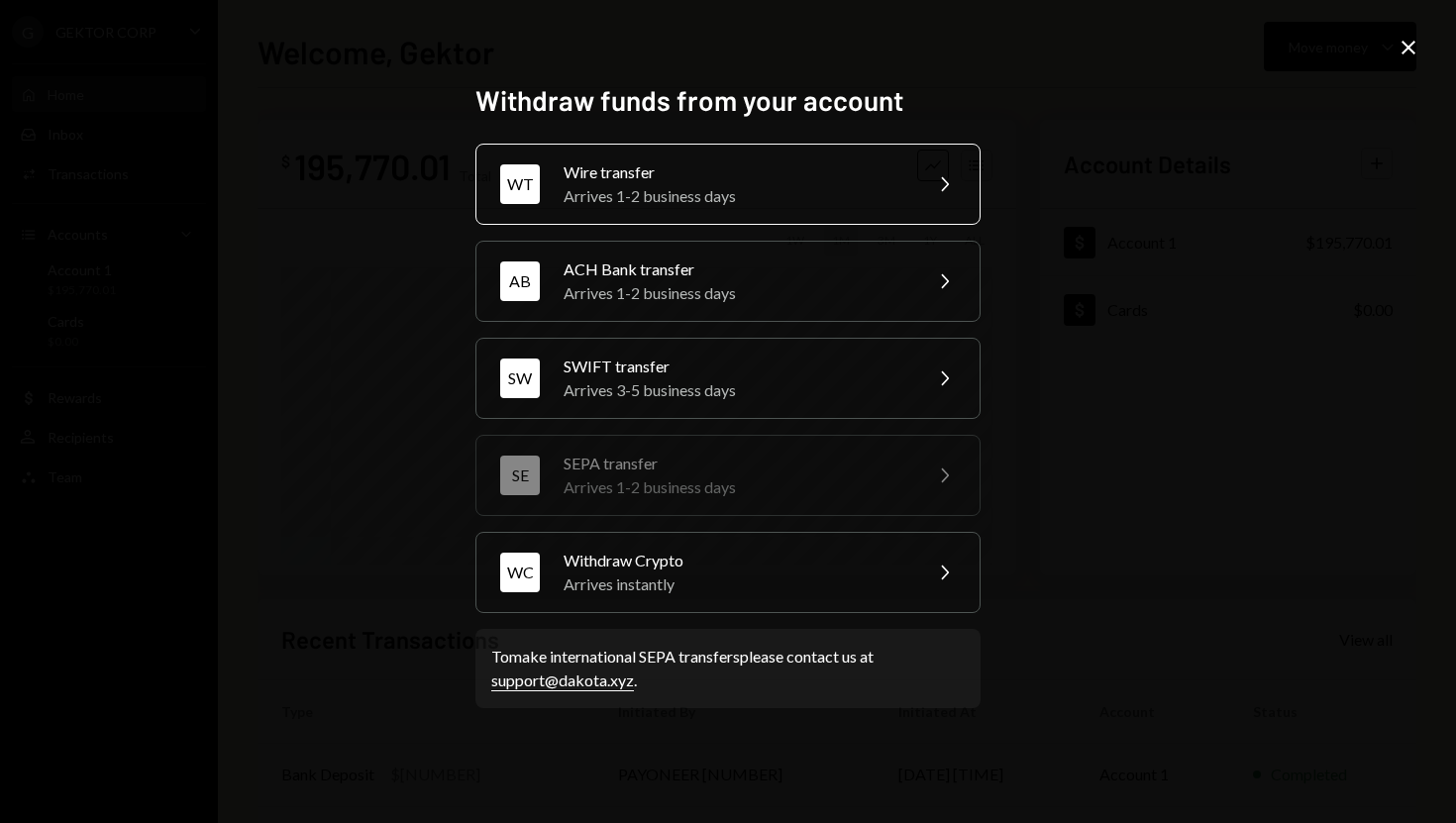 click on "Arrives 1-2 business days" at bounding box center [736, 196] 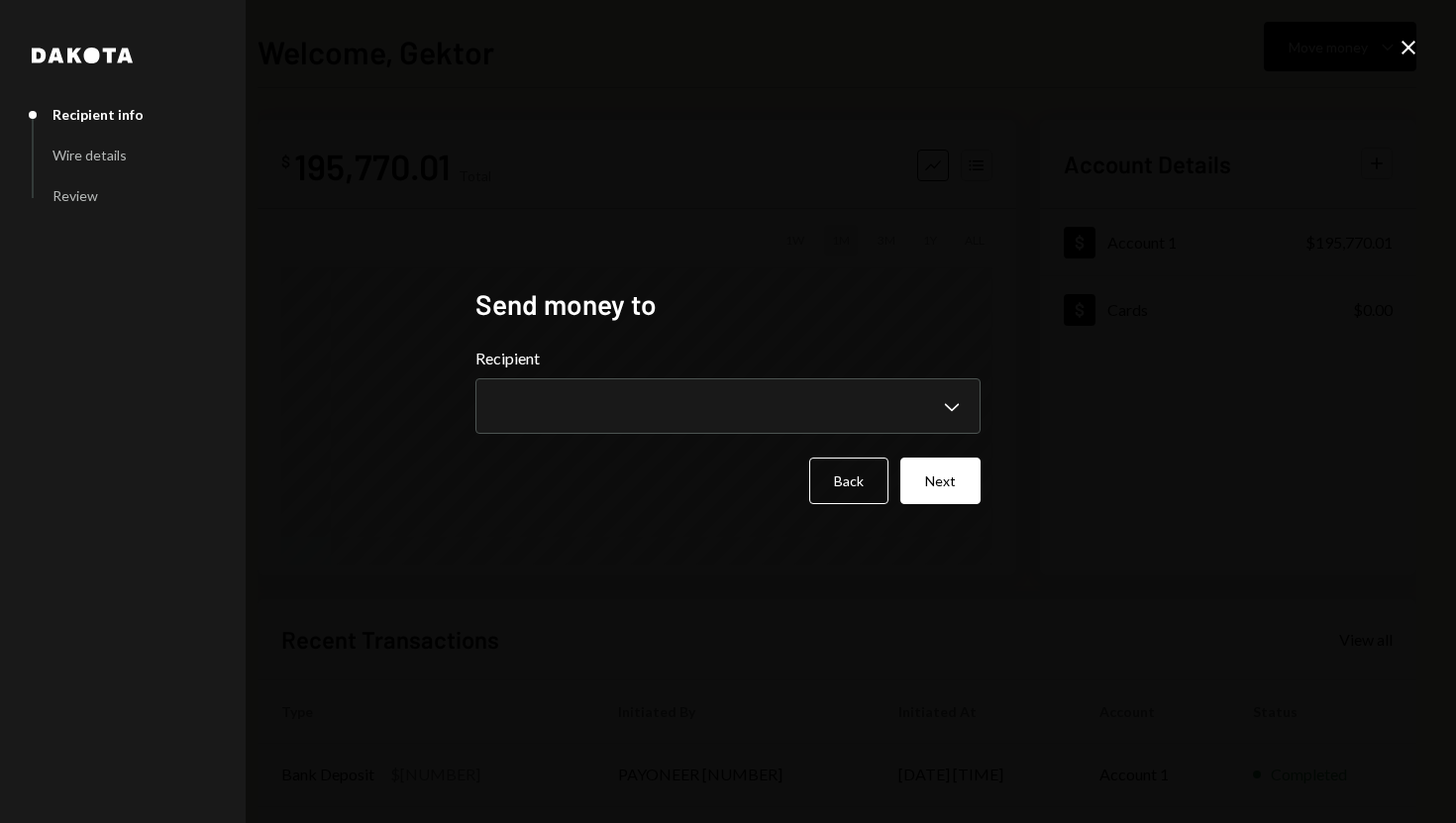 type 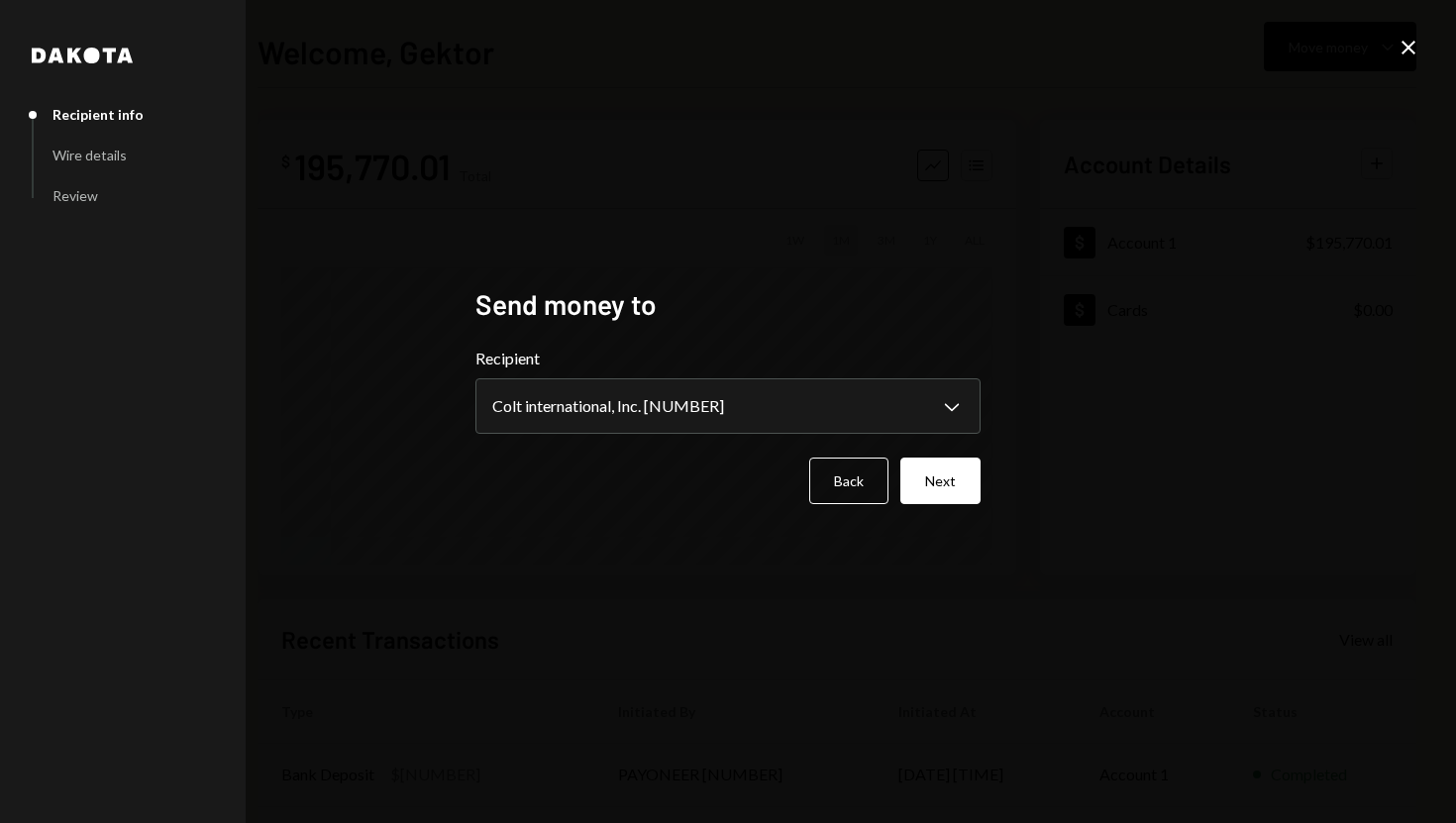select on "**********" 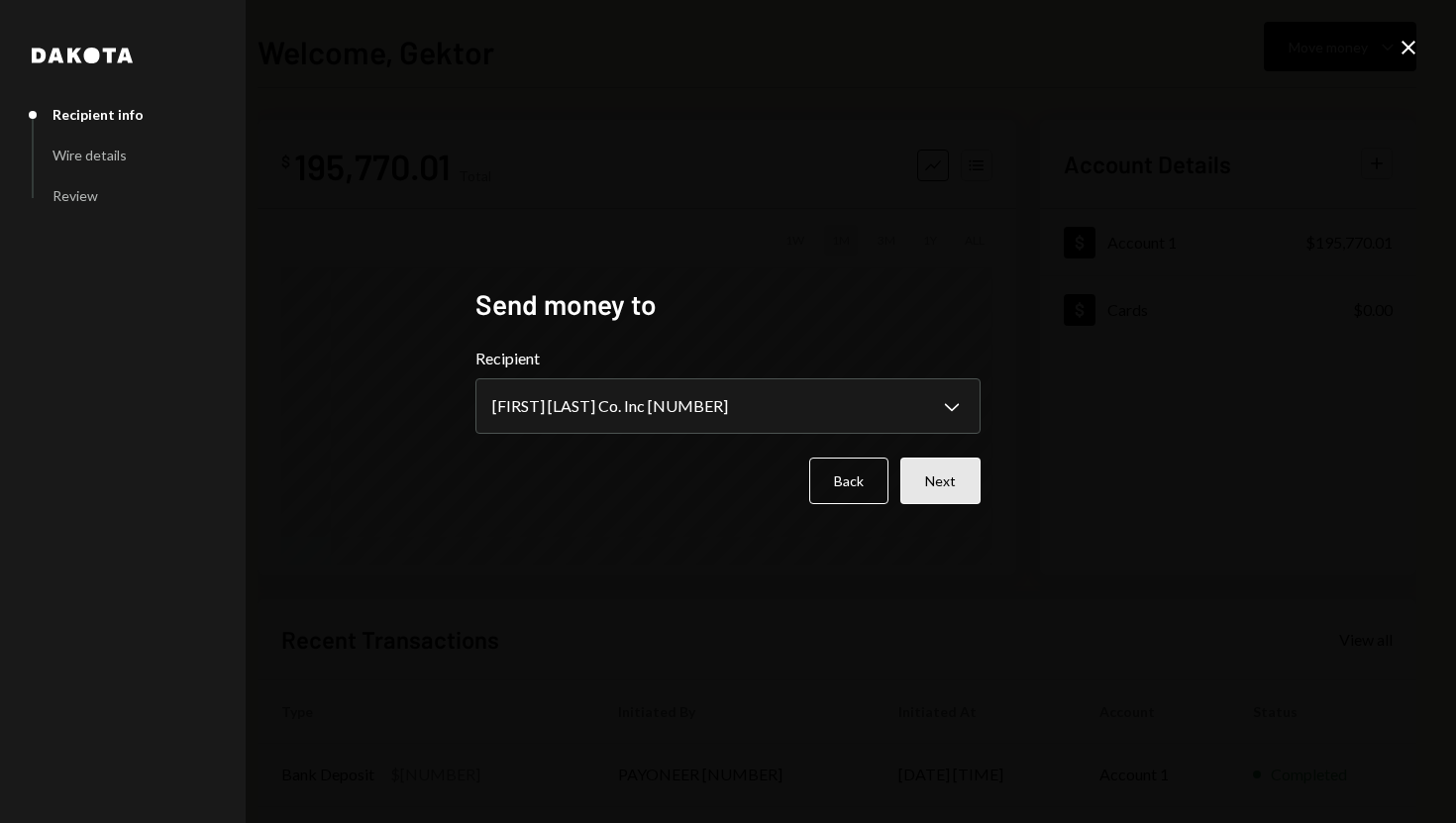 click on "Next" at bounding box center (940, 480) 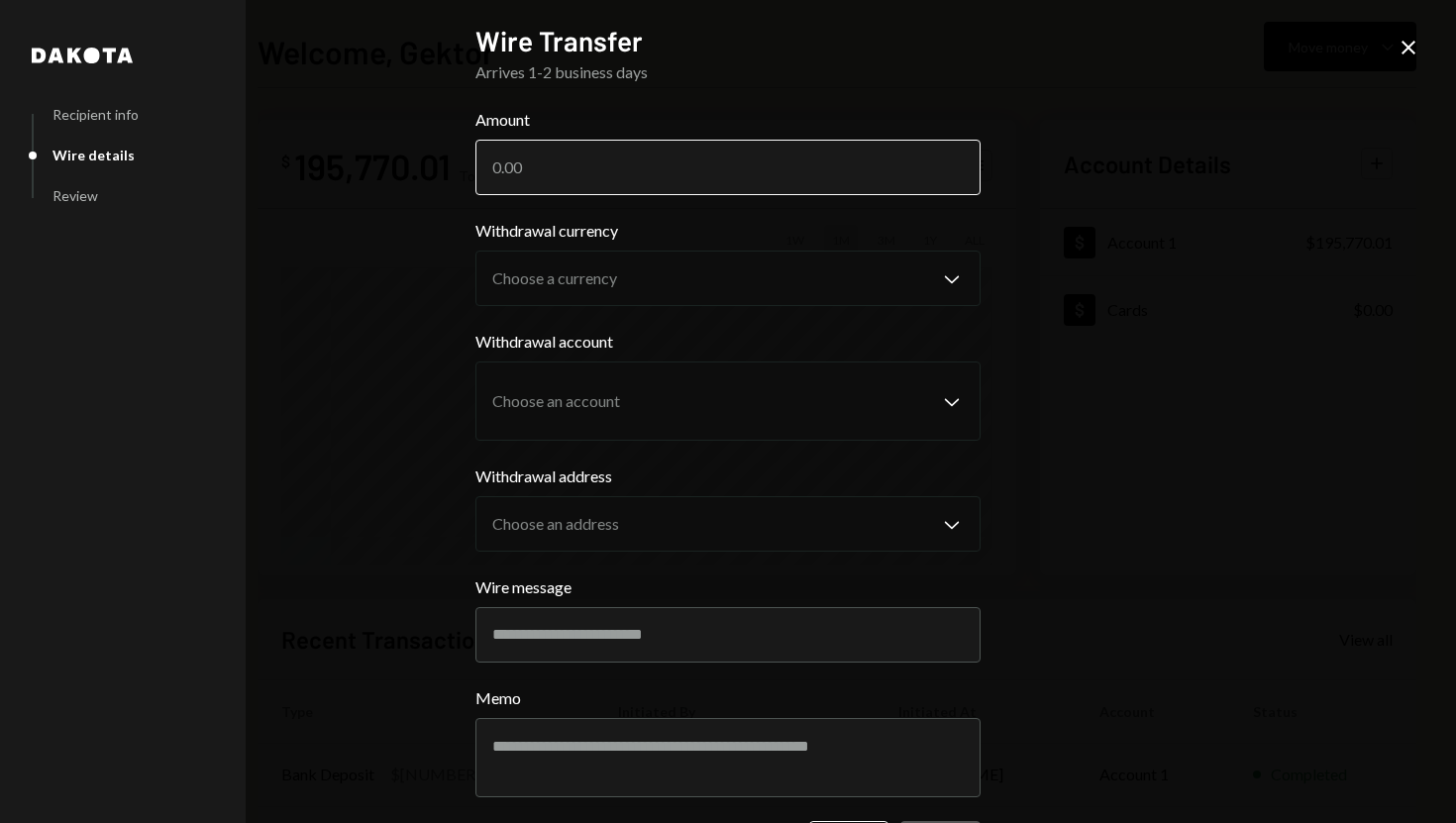 click on "Amount" at bounding box center [728, 167] 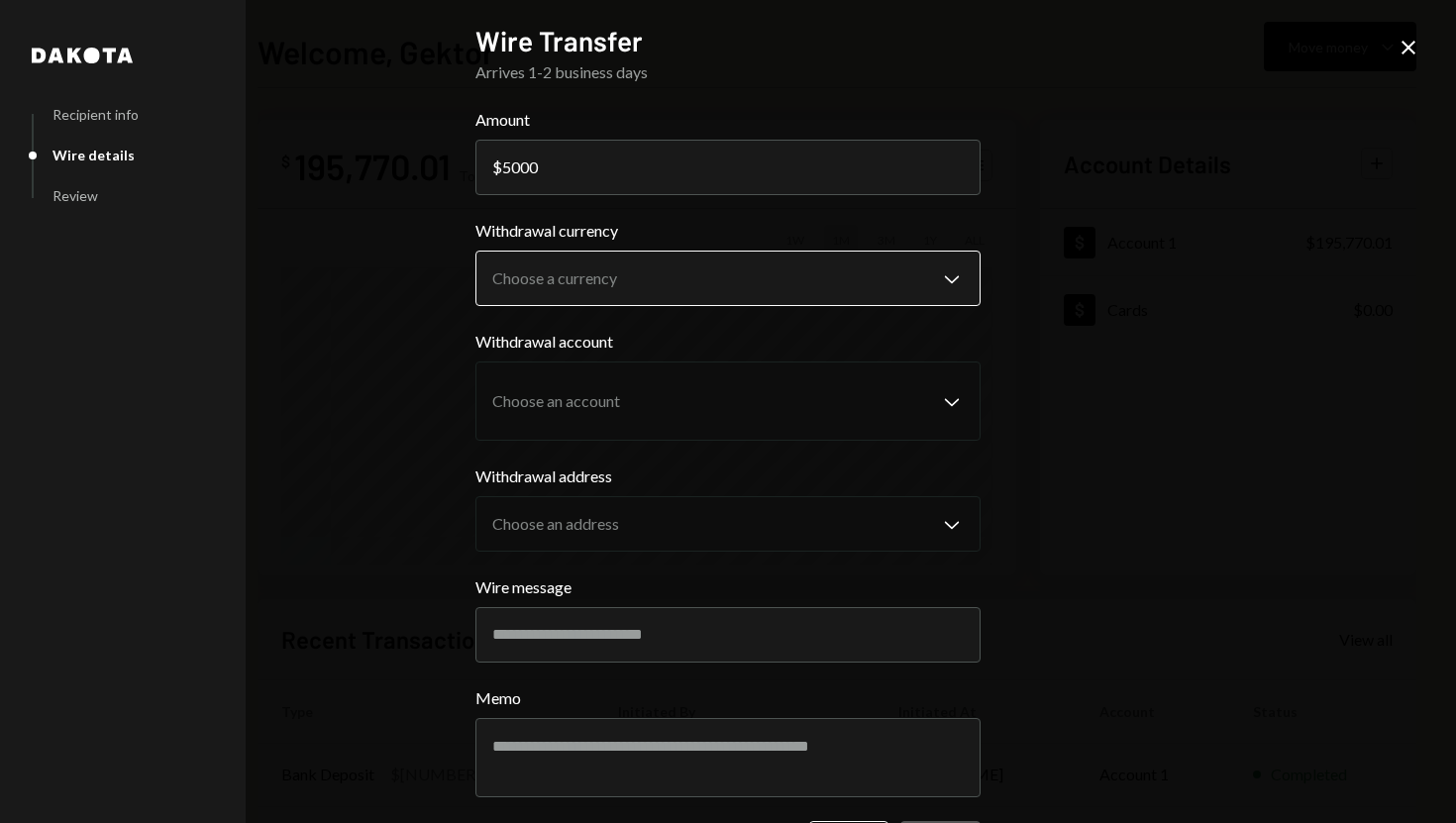 type on "5000" 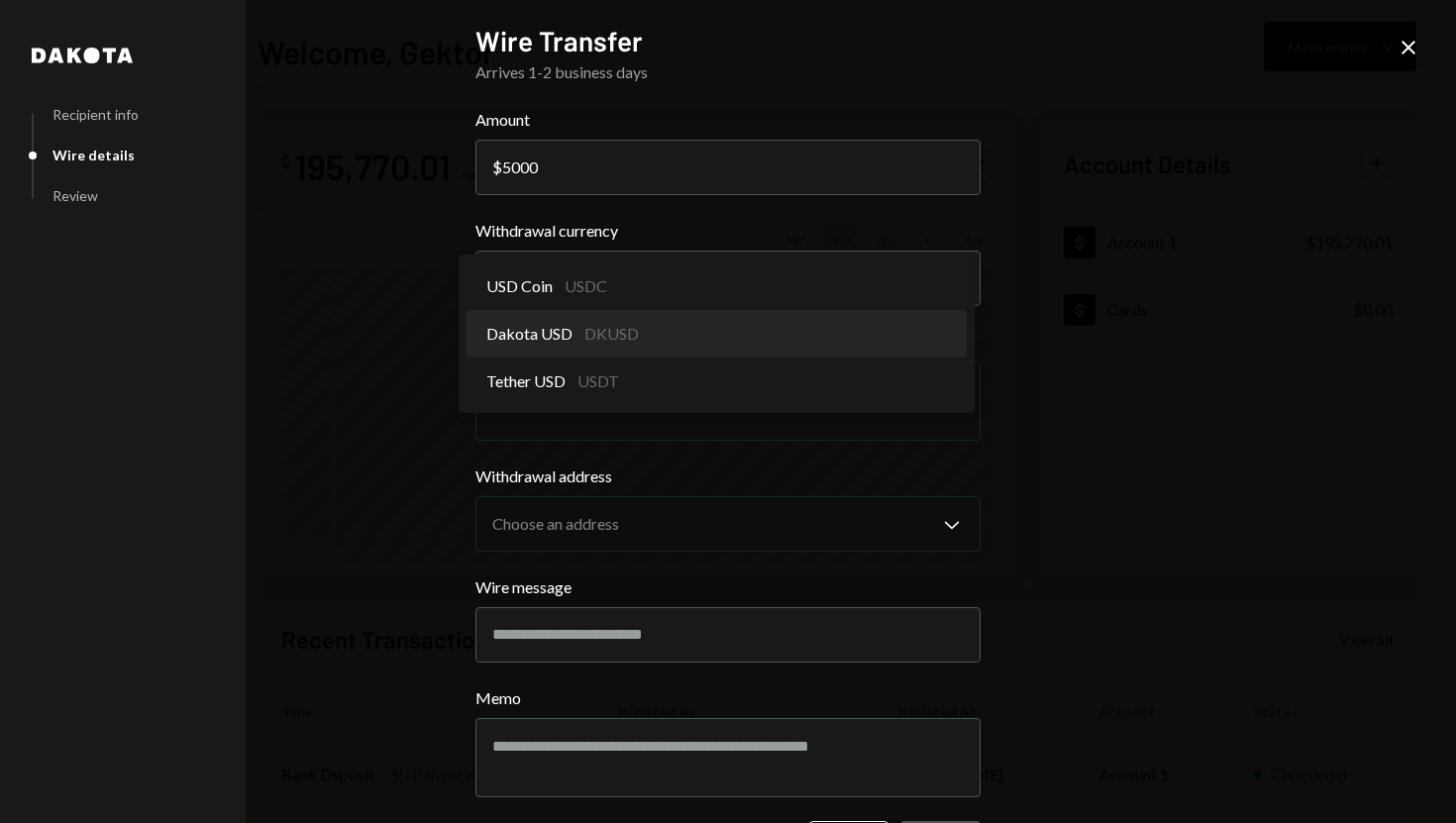 select on "*****" 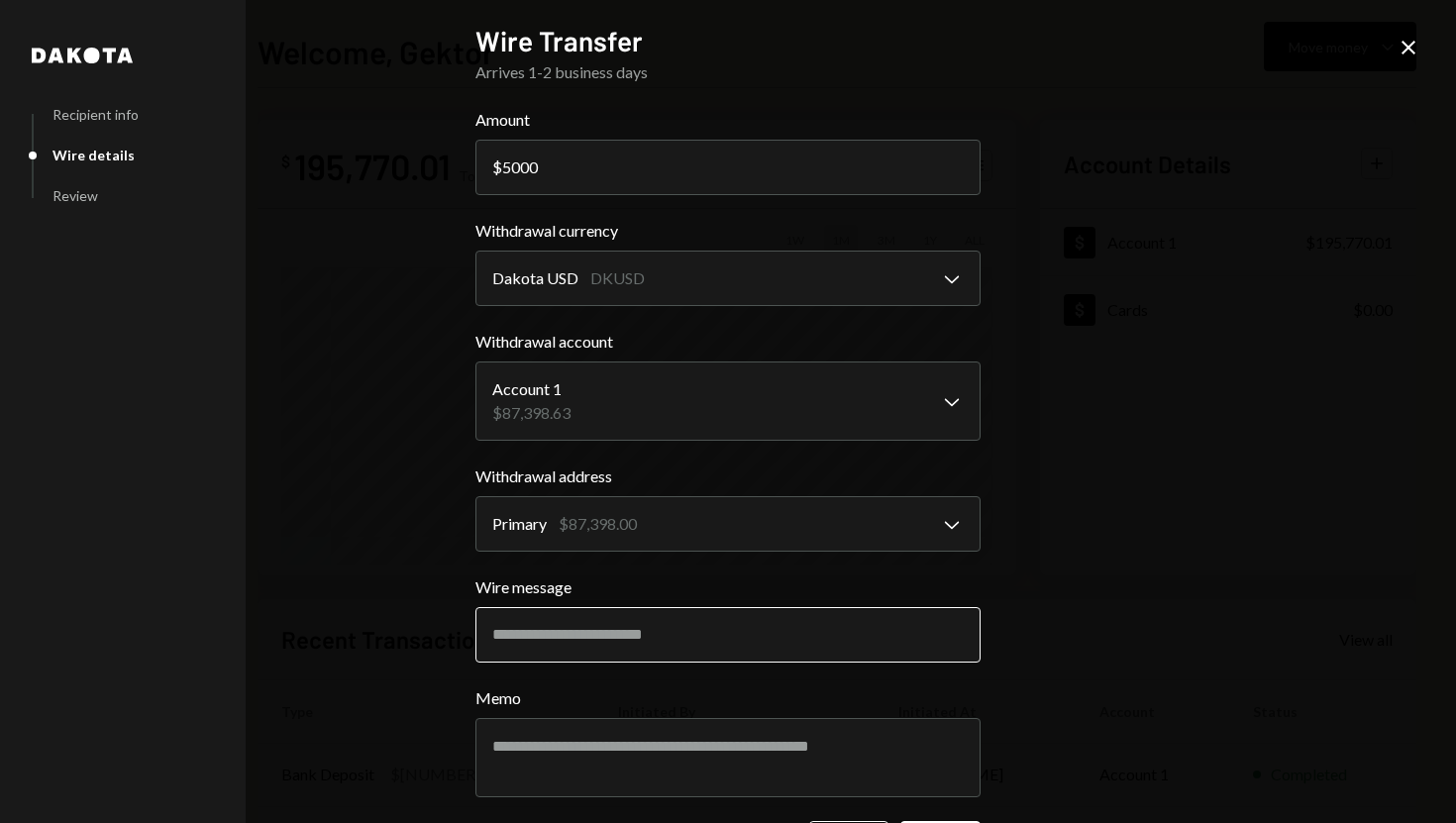 click on "Wire message" at bounding box center [728, 635] 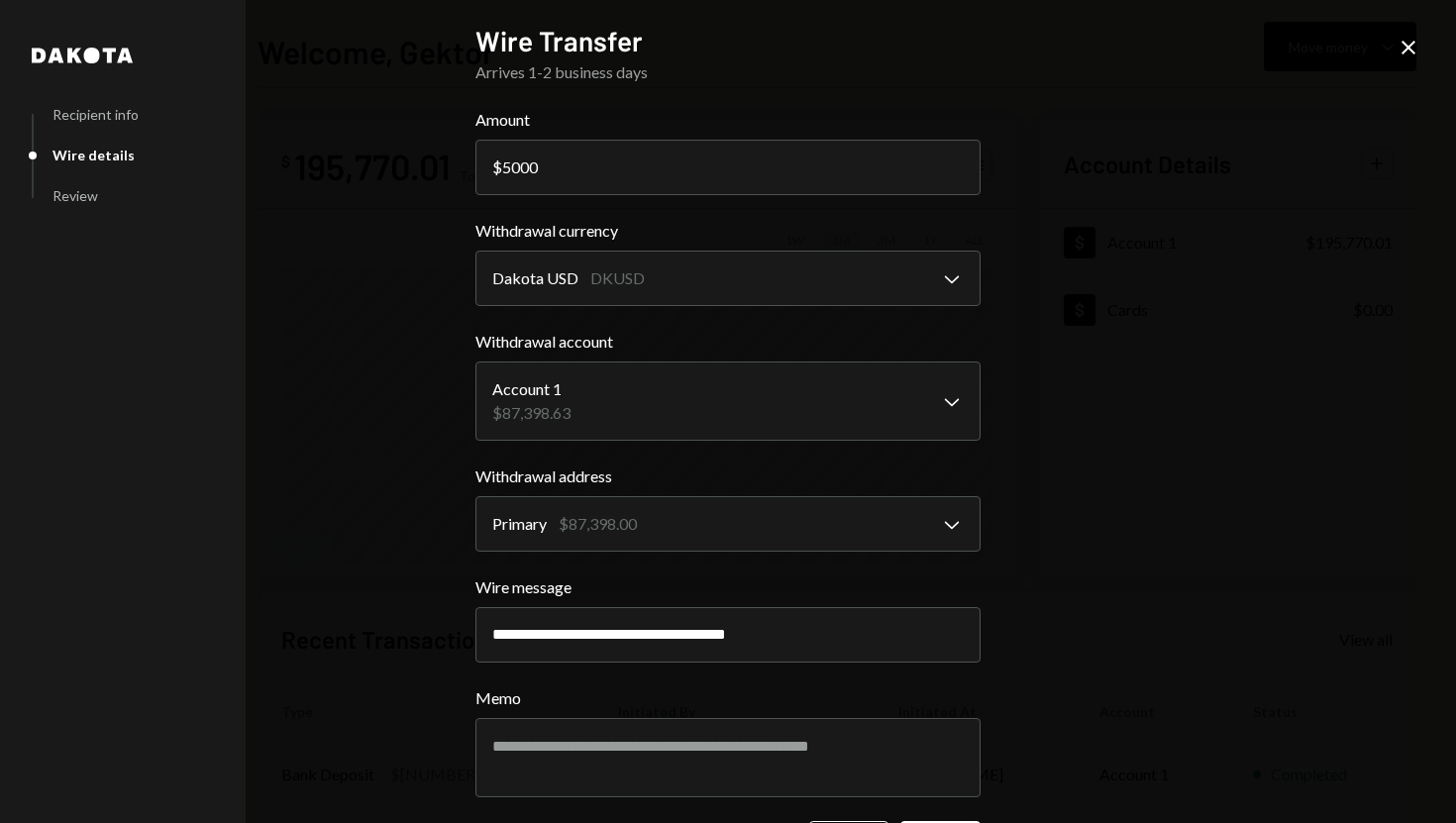 type on "**********" 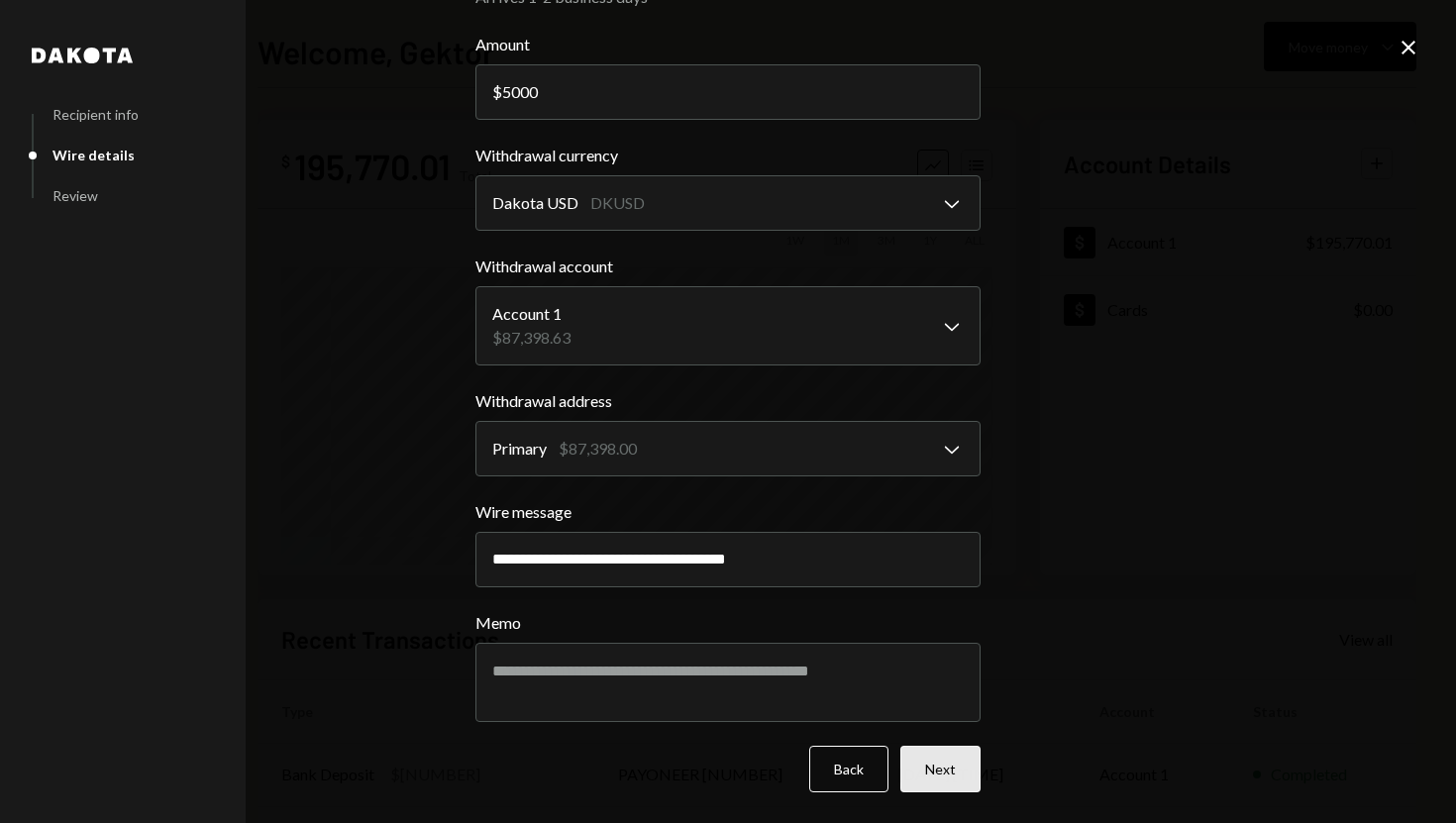 click on "Next" at bounding box center (940, 769) 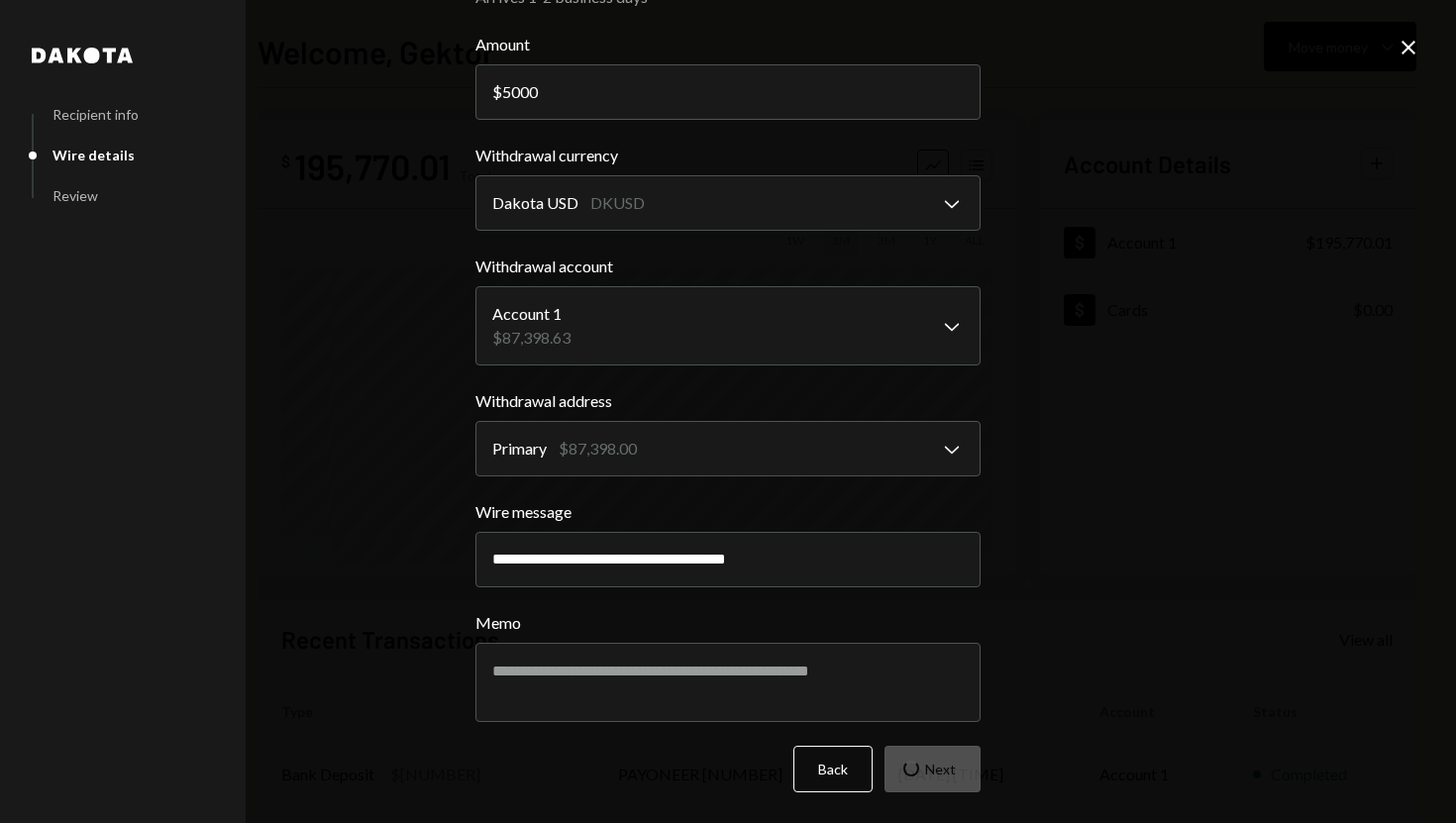 scroll, scrollTop: 0, scrollLeft: 0, axis: both 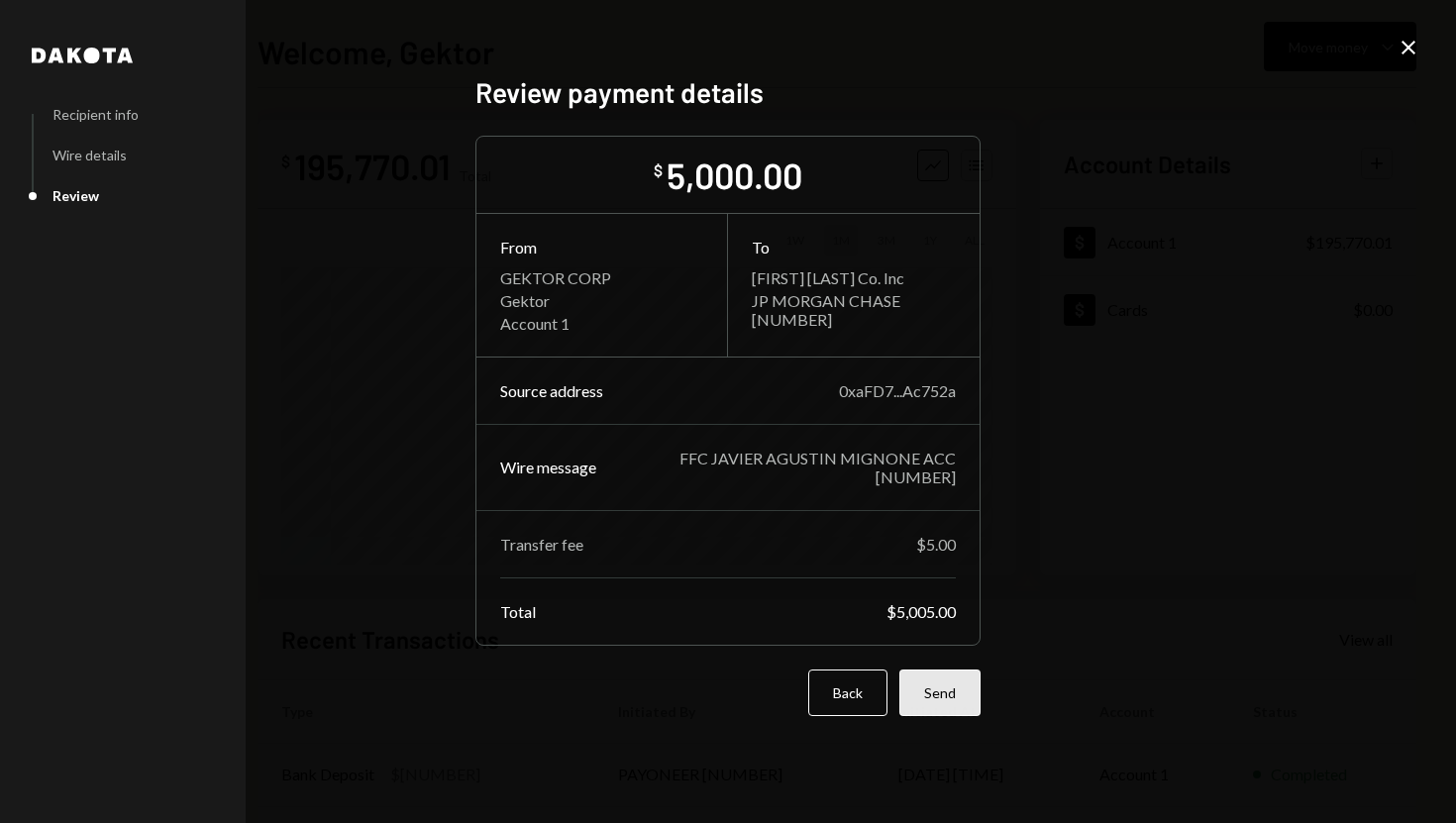 click on "Send" at bounding box center (940, 692) 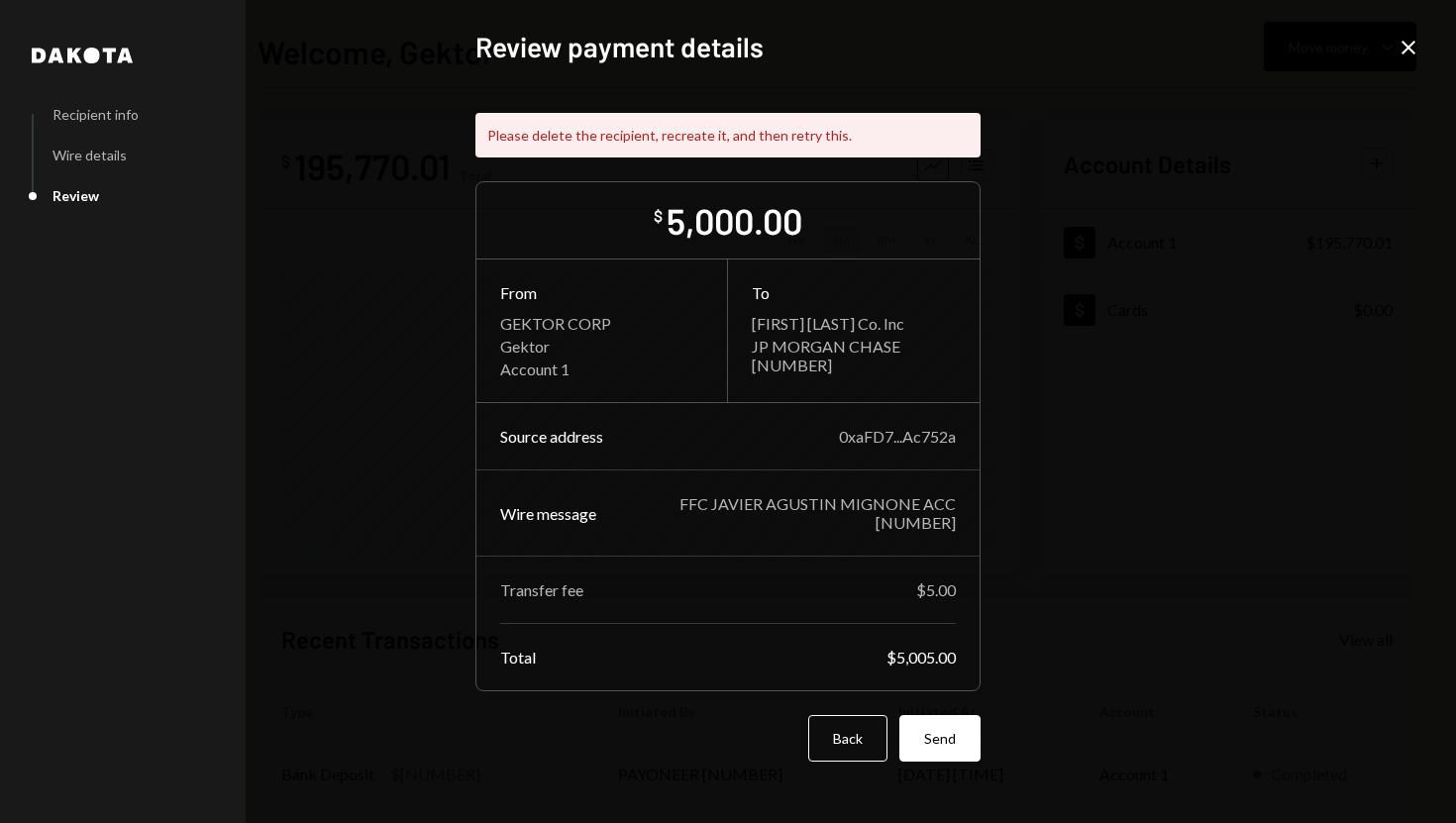 click on "Close" 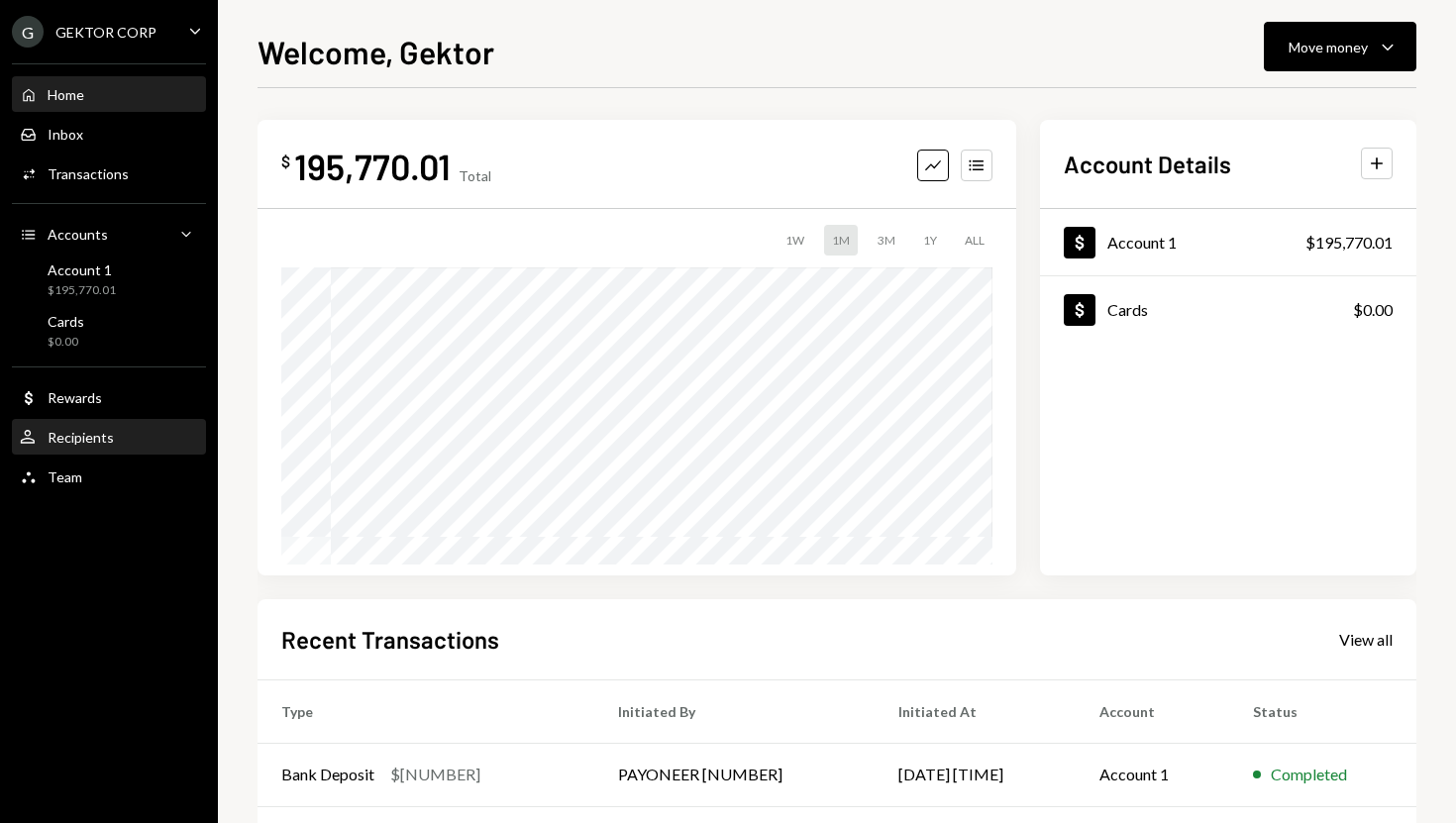 click on "User Recipients" at bounding box center (109, 438) 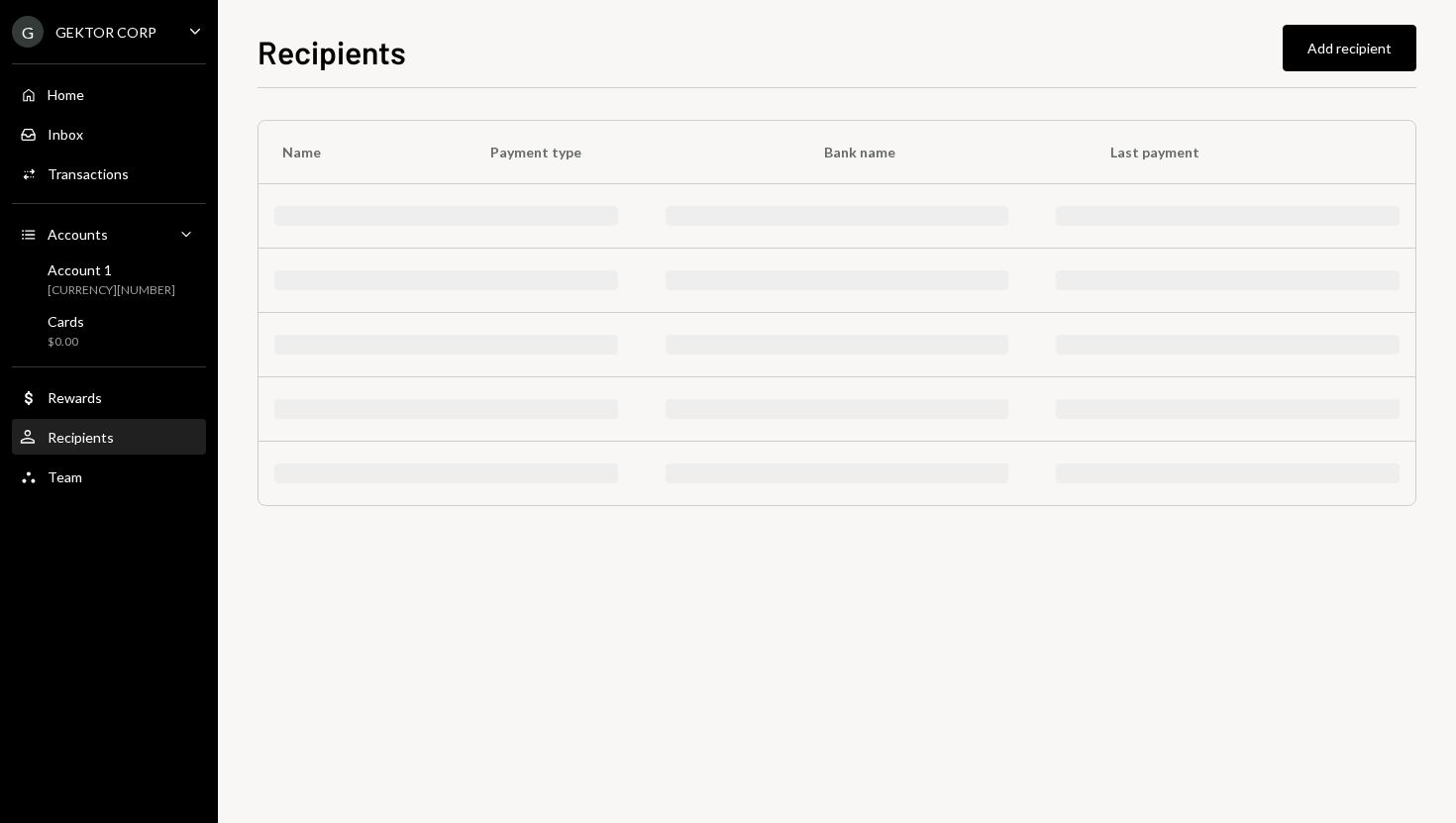 scroll, scrollTop: 0, scrollLeft: 0, axis: both 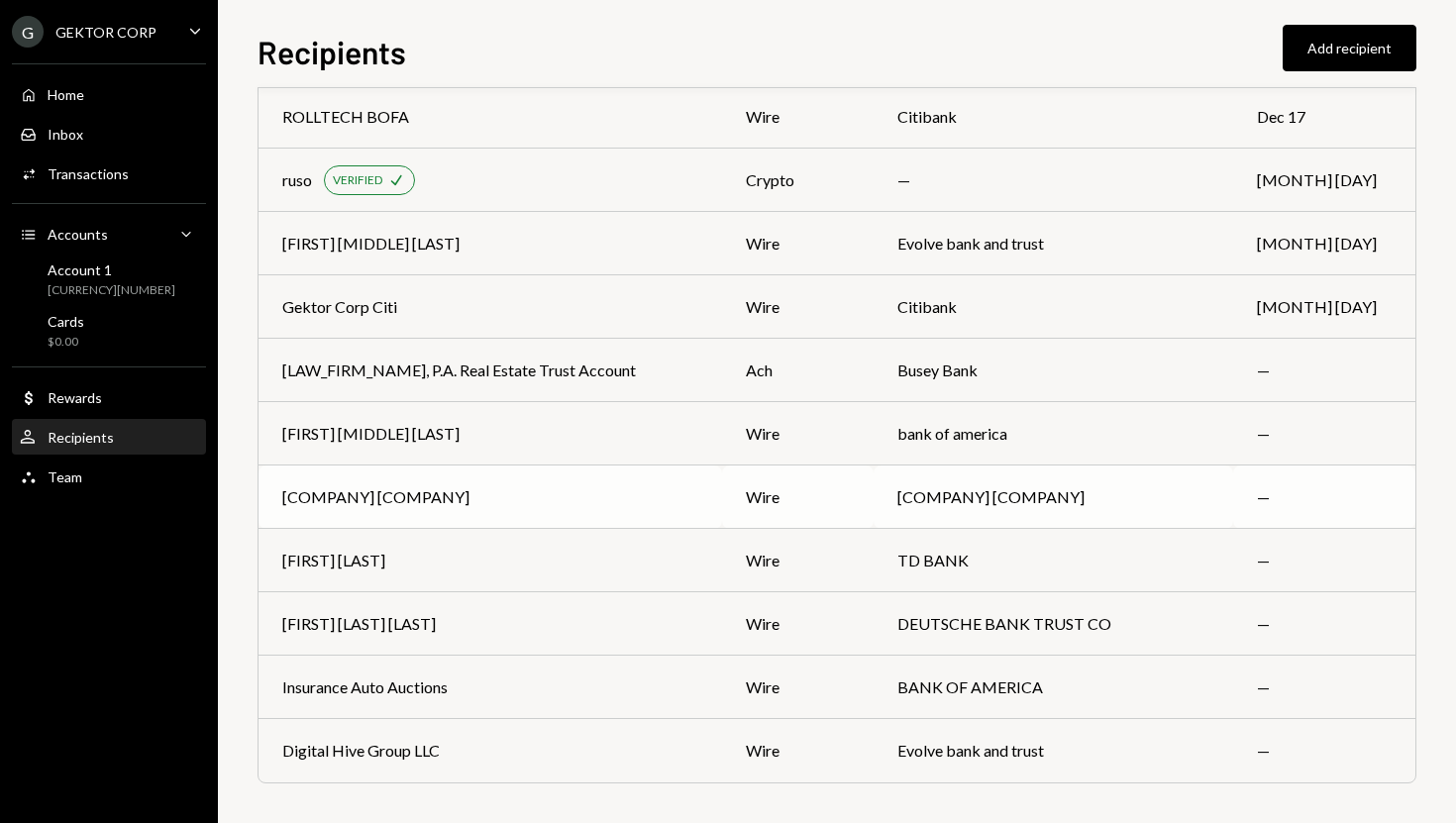 click on "[COMPANY] [COMPANY]" at bounding box center [1053, 497] 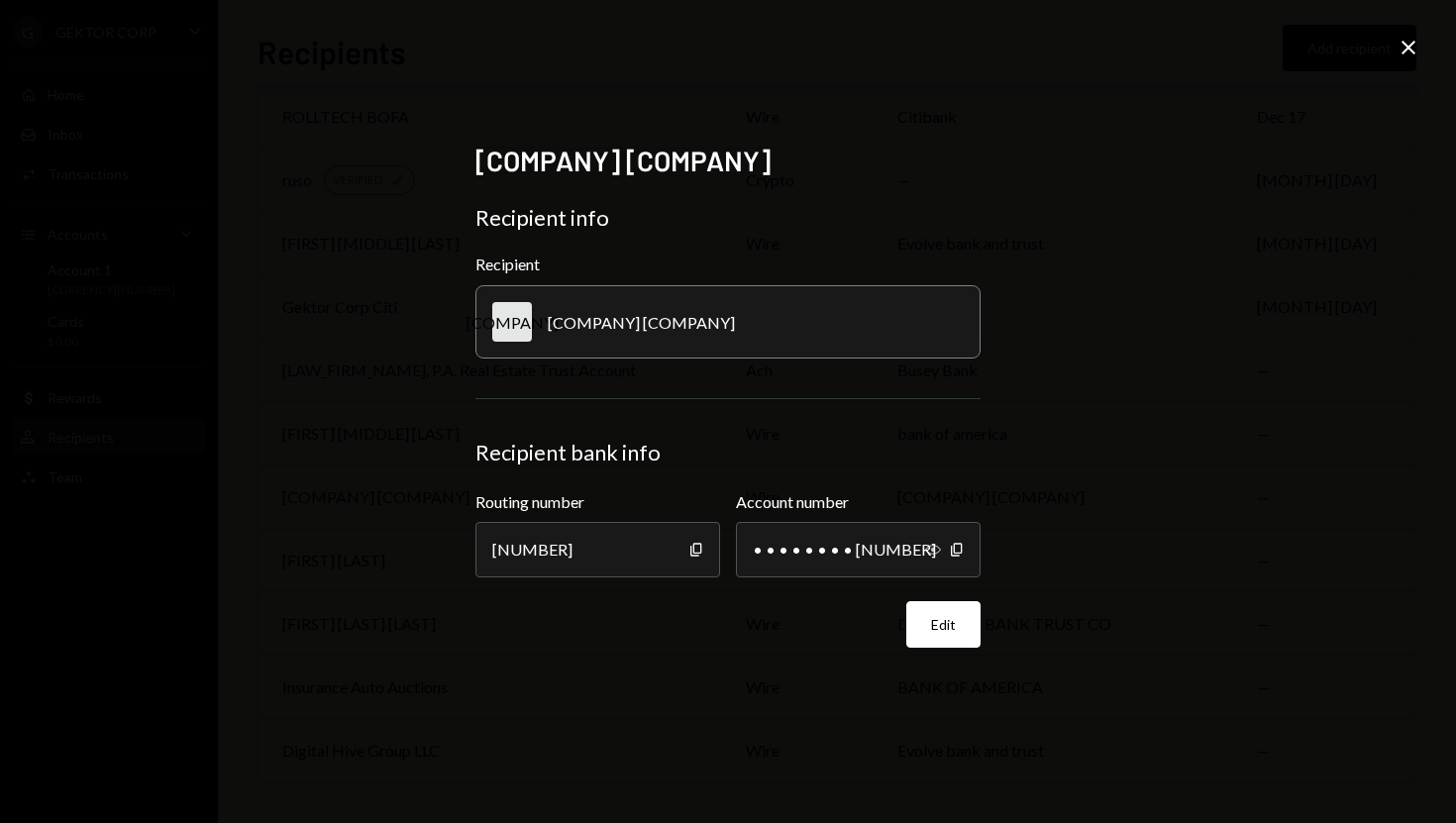 click 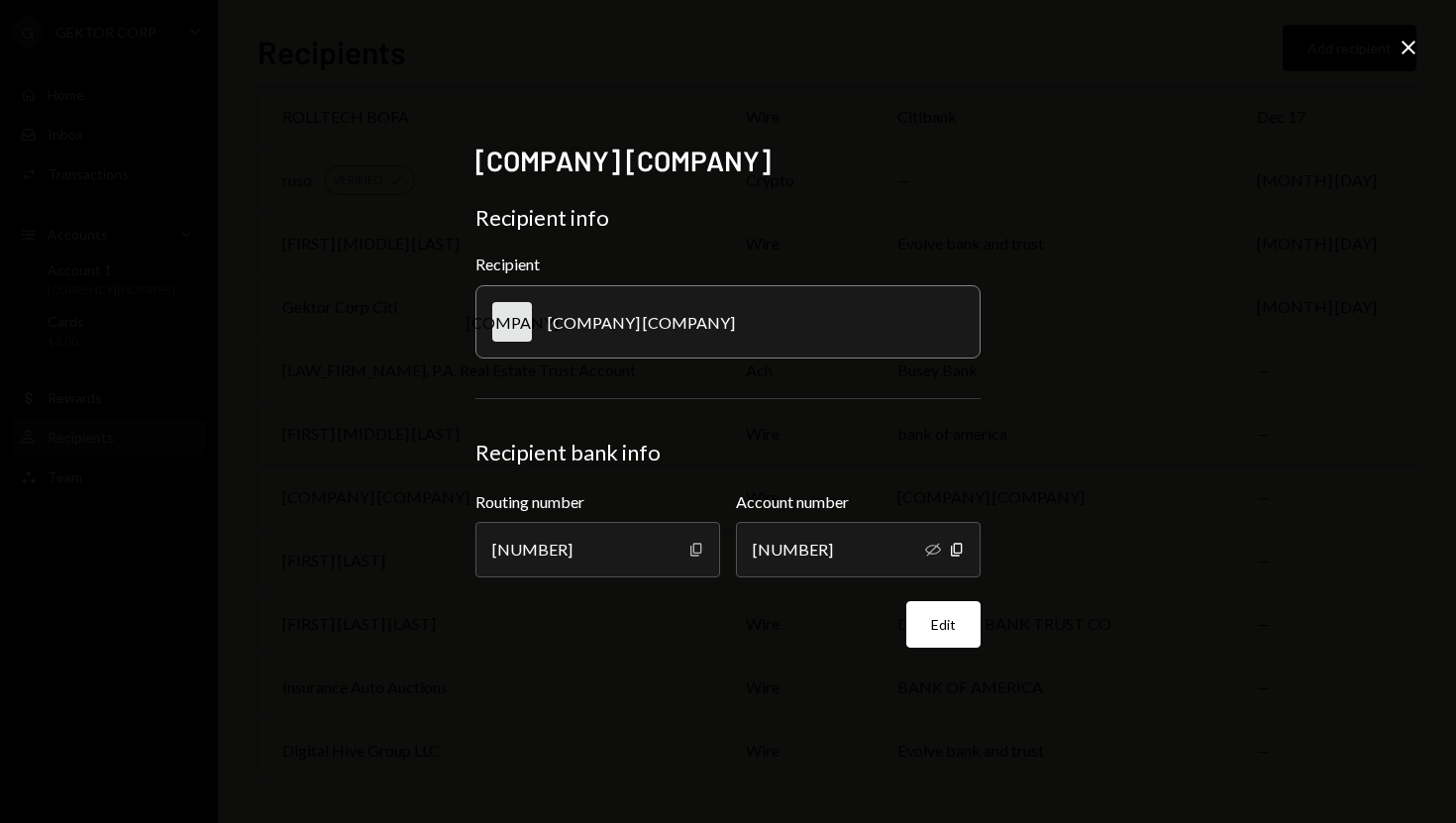 drag, startPoint x: 866, startPoint y: 556, endPoint x: 702, endPoint y: 556, distance: 164 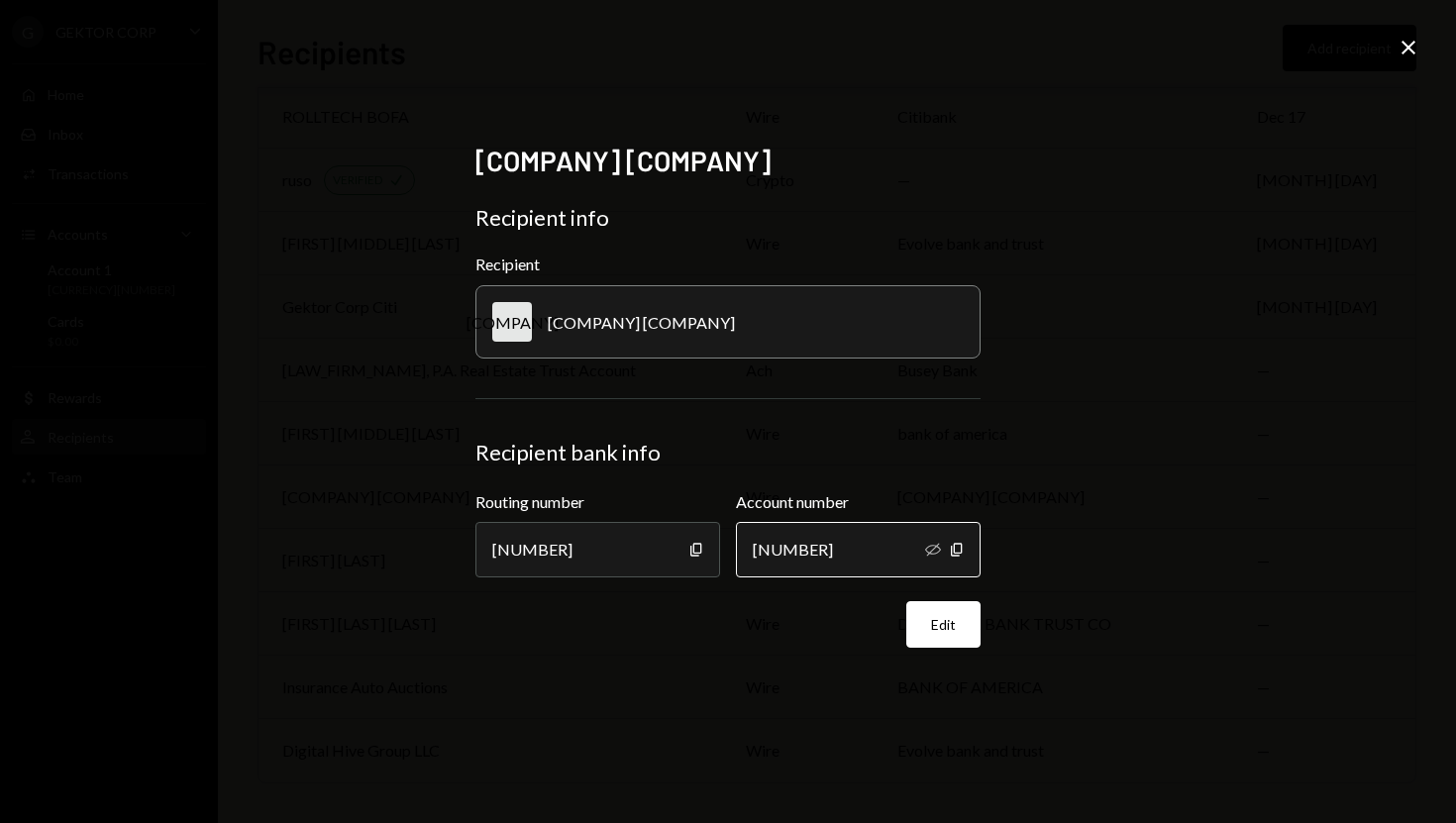 click on "593853800" at bounding box center [858, 550] 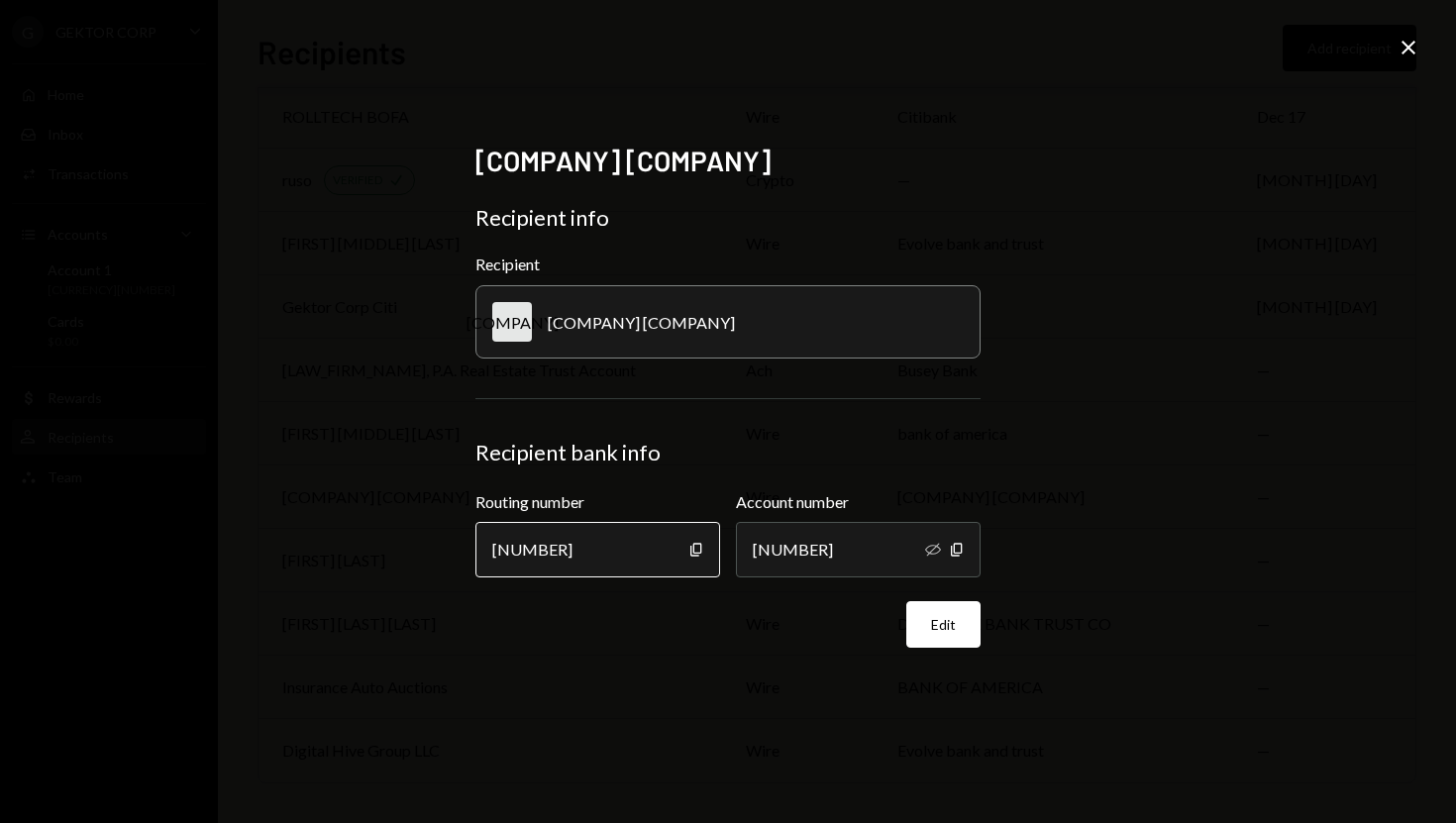 drag, startPoint x: 853, startPoint y: 557, endPoint x: 668, endPoint y: 551, distance: 185.09727 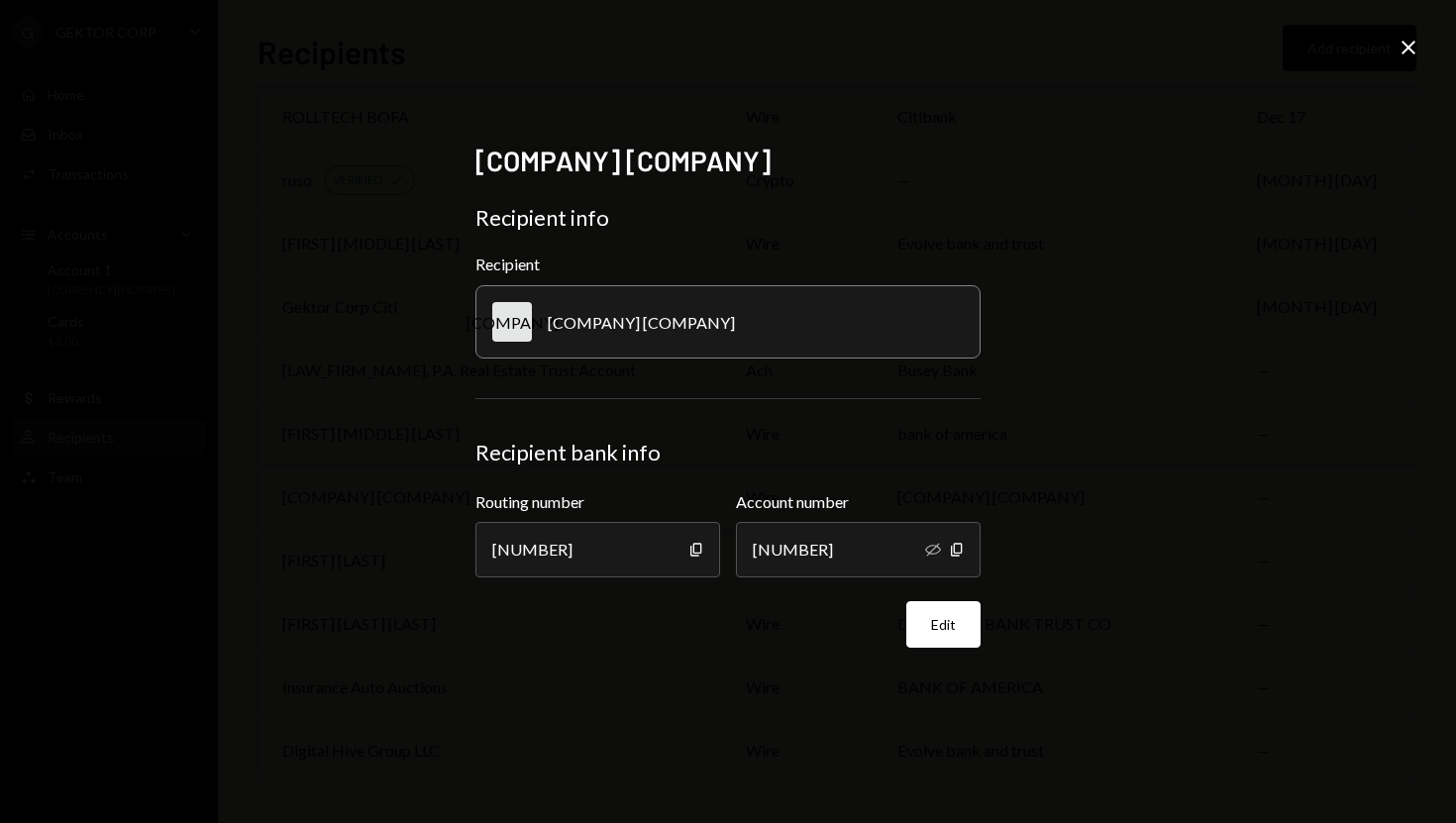 drag, startPoint x: 604, startPoint y: 554, endPoint x: 446, endPoint y: 555, distance: 158.00316 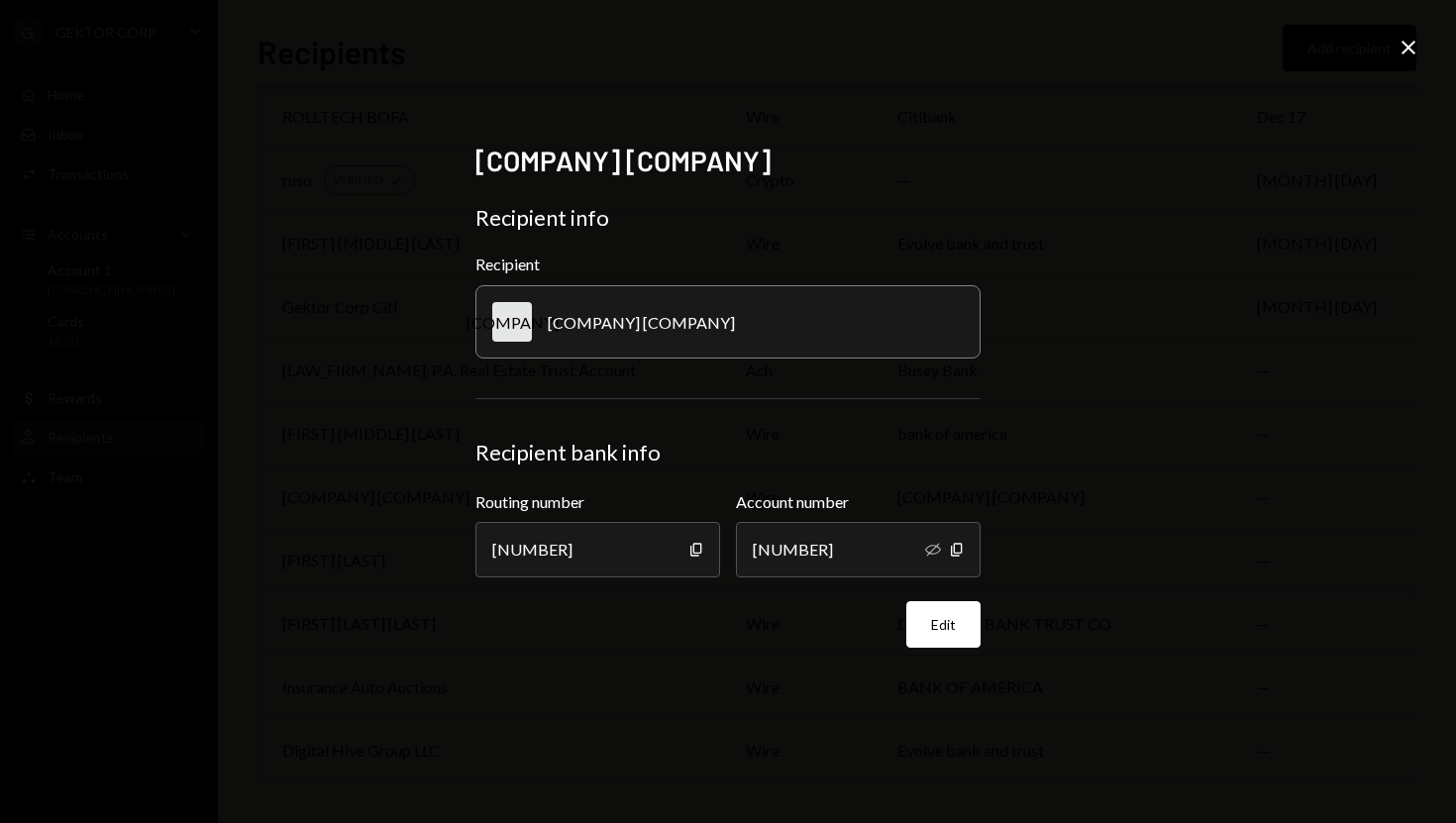 drag, startPoint x: 753, startPoint y: 325, endPoint x: 553, endPoint y: 325, distance: 200 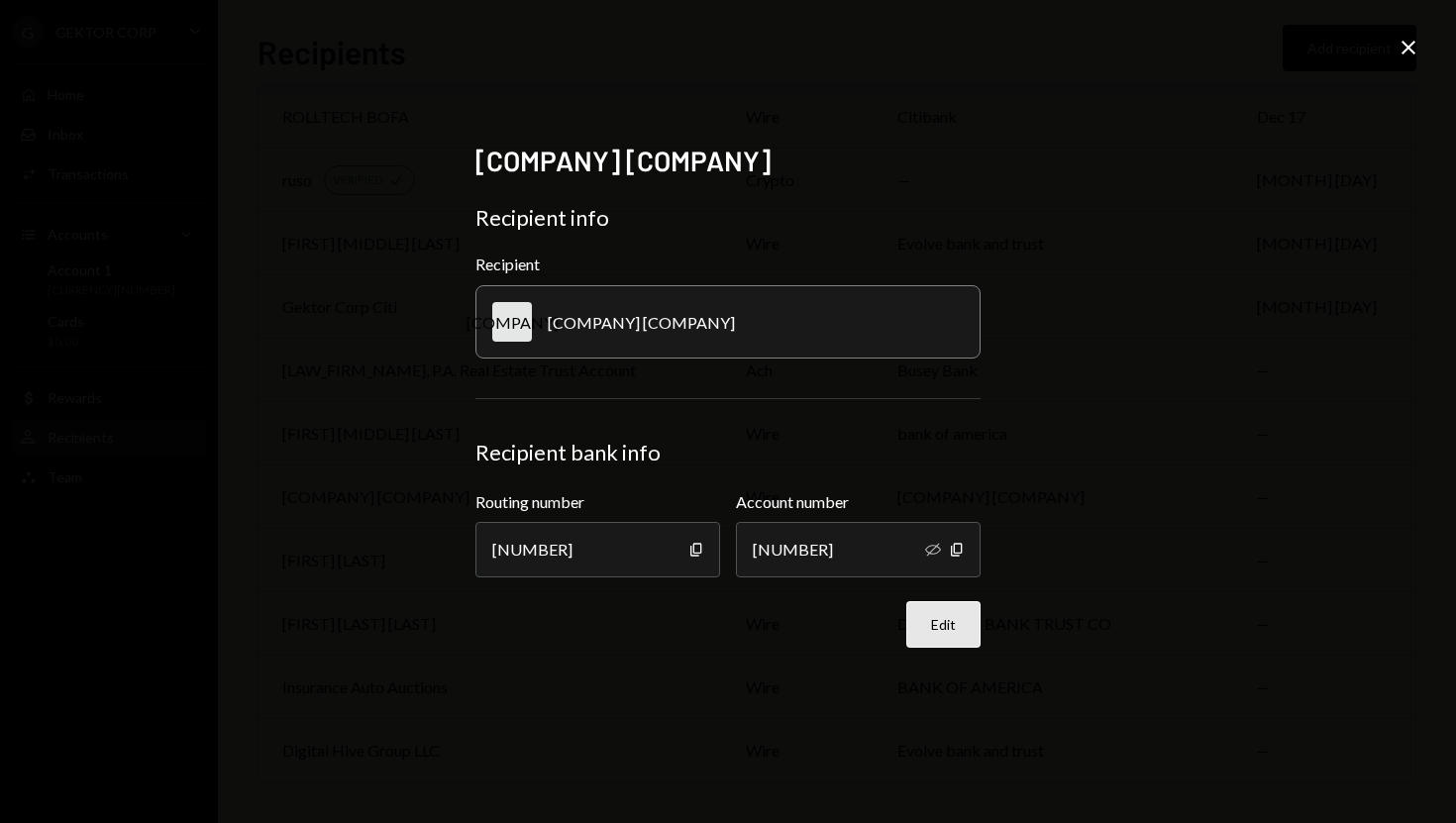 click on "Edit" at bounding box center [943, 624] 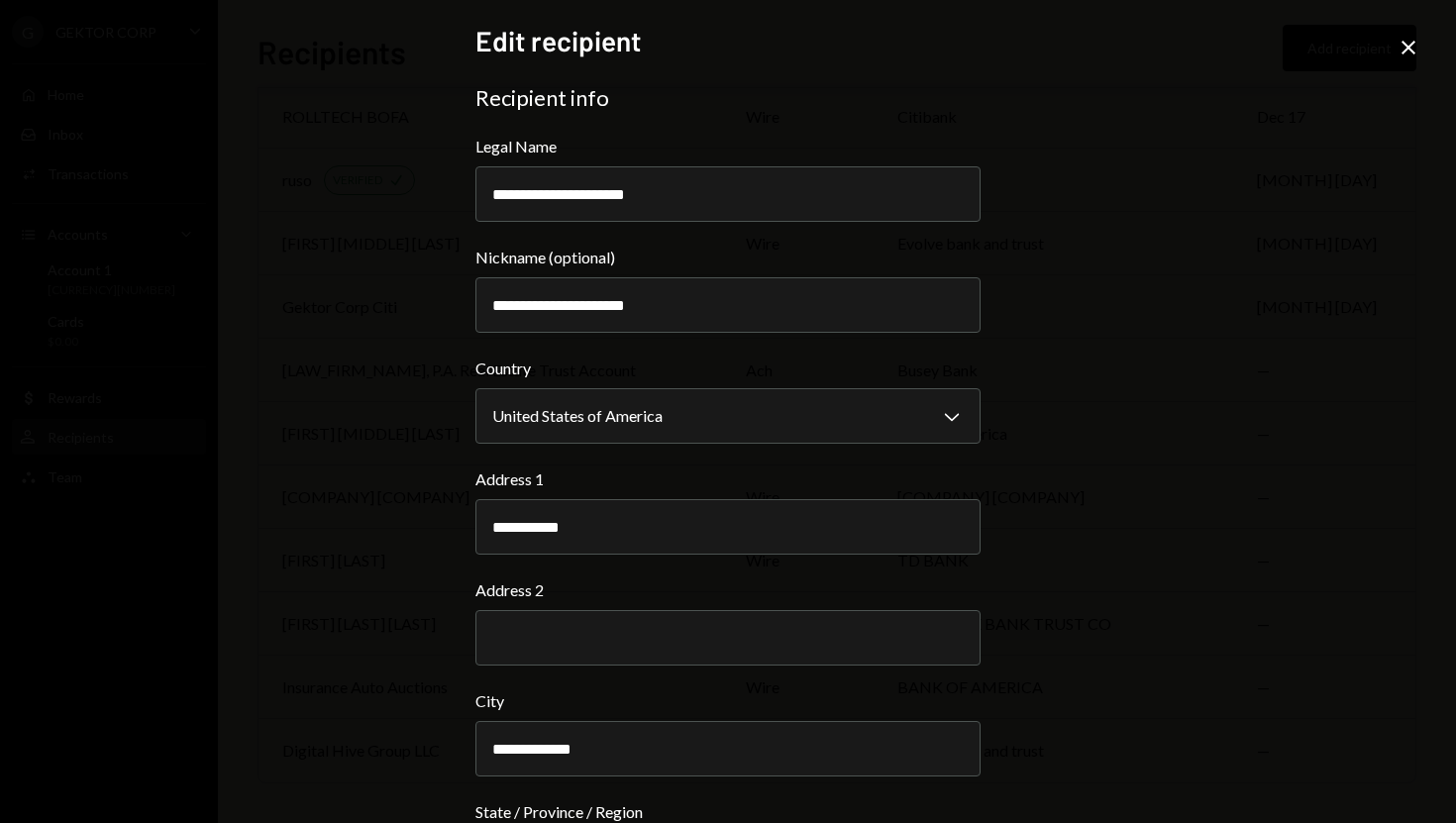 scroll, scrollTop: 606, scrollLeft: 0, axis: vertical 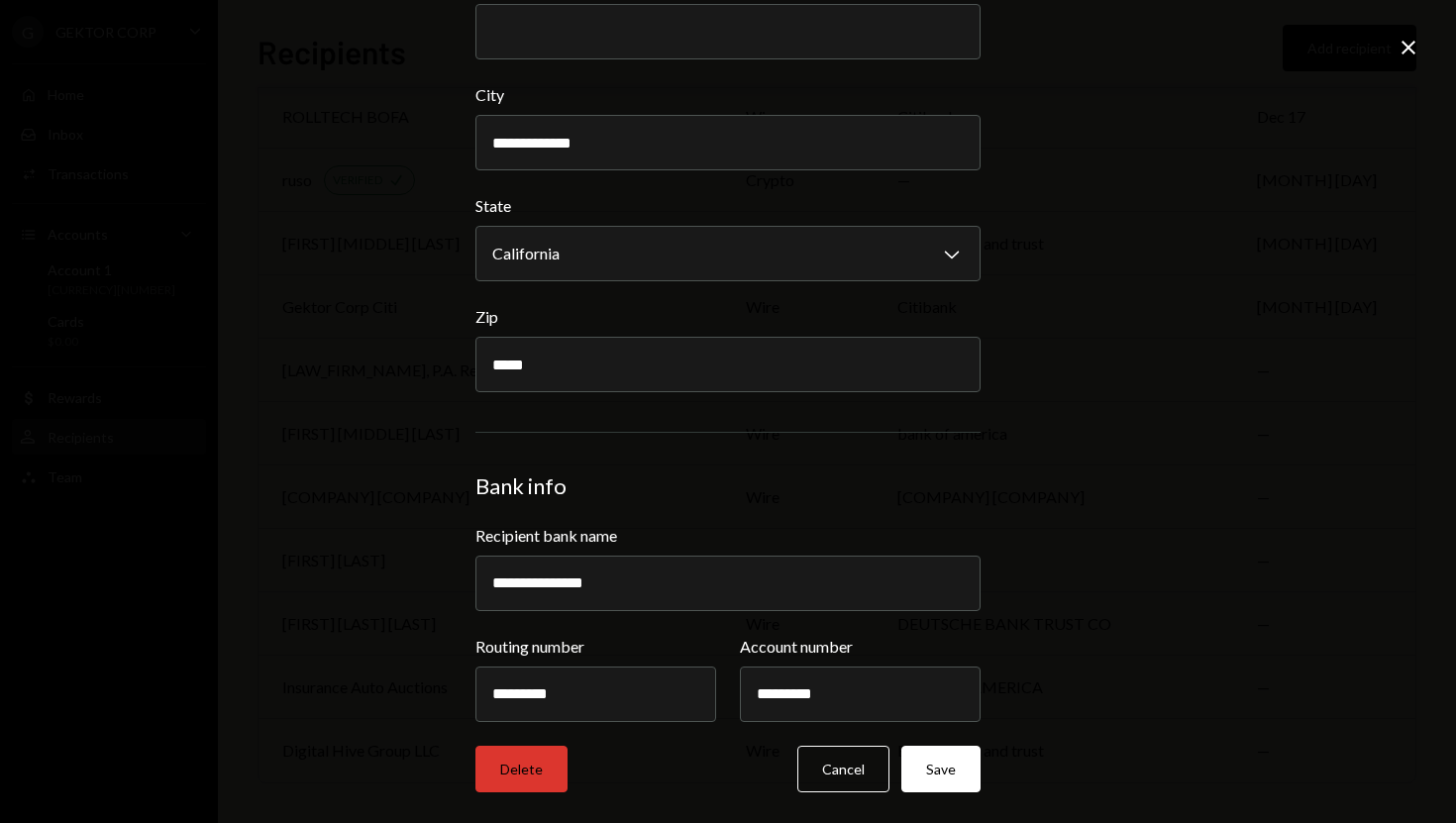 click on "Delete" at bounding box center [521, 769] 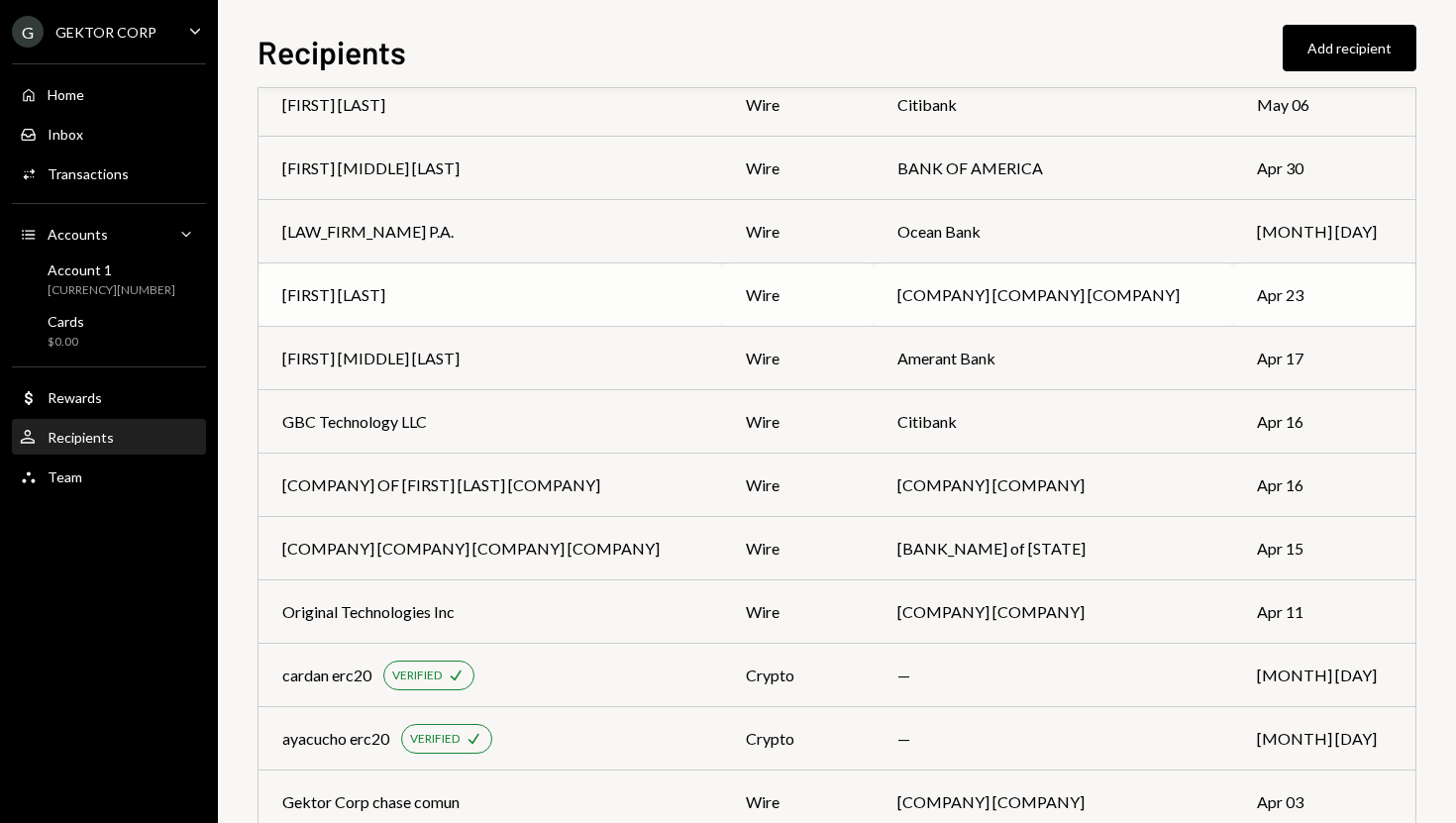 scroll, scrollTop: 12475, scrollLeft: 0, axis: vertical 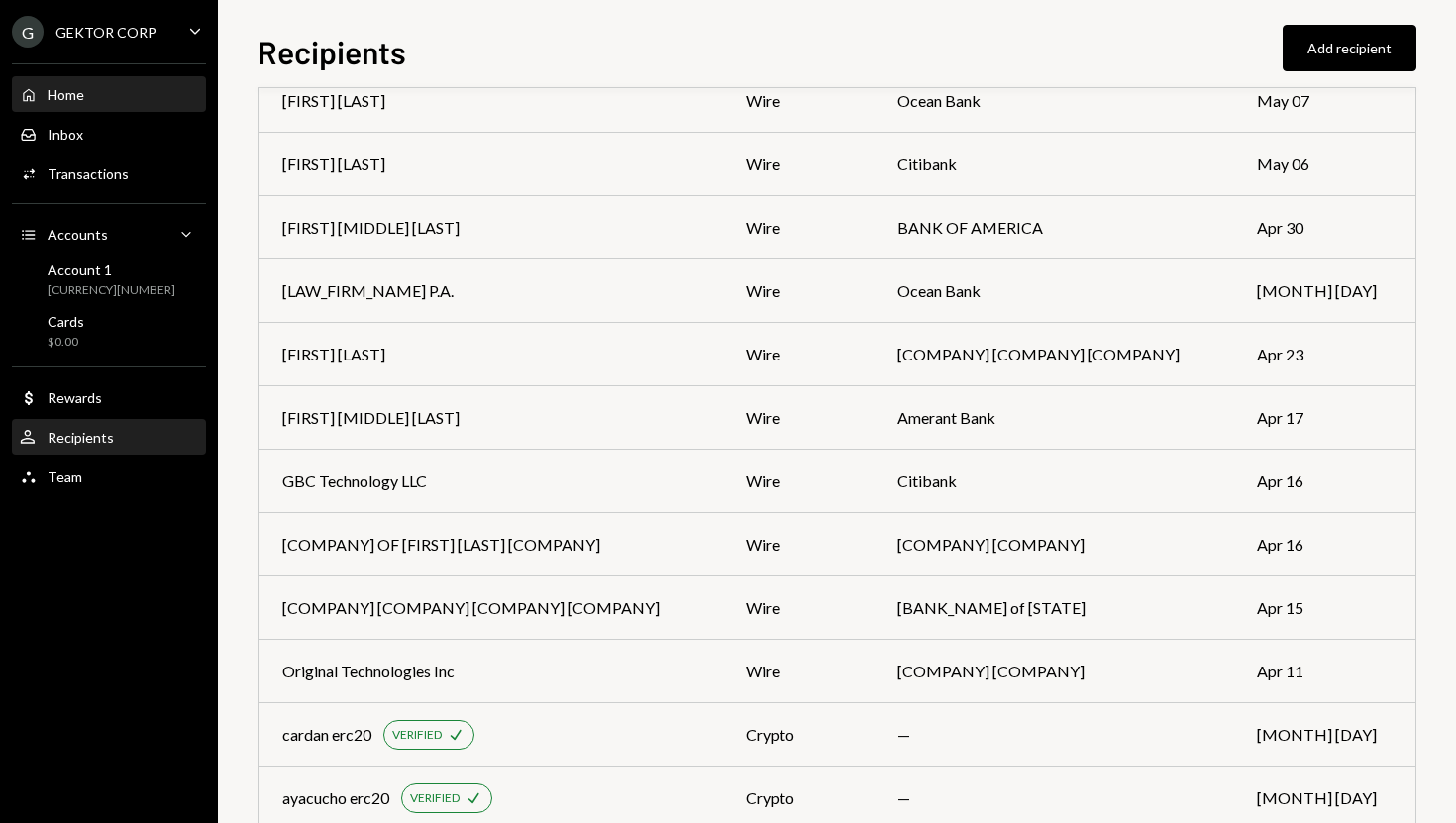 click on "Home Home" at bounding box center [109, 95] 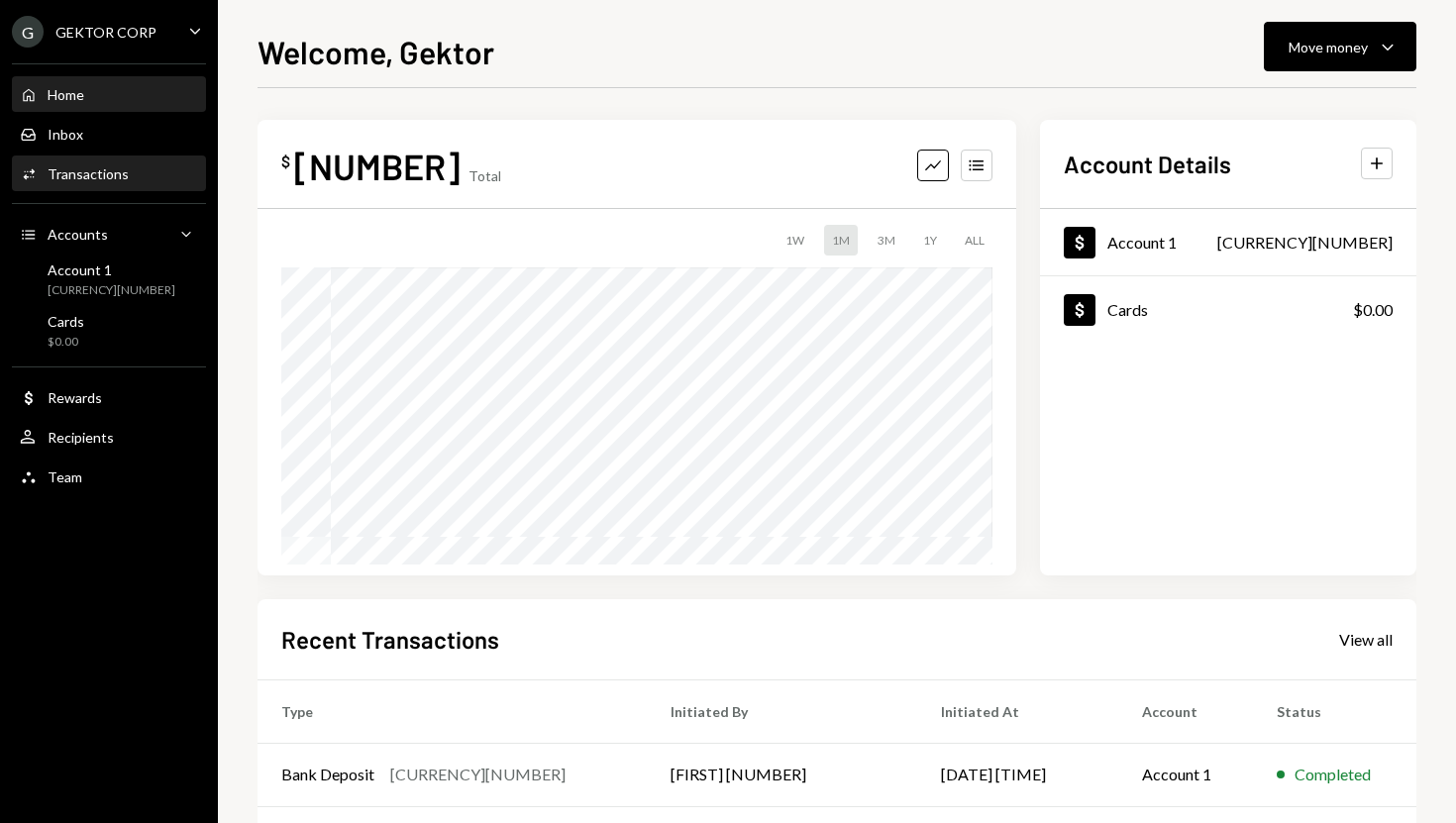 click on "Transactions" at bounding box center [88, 173] 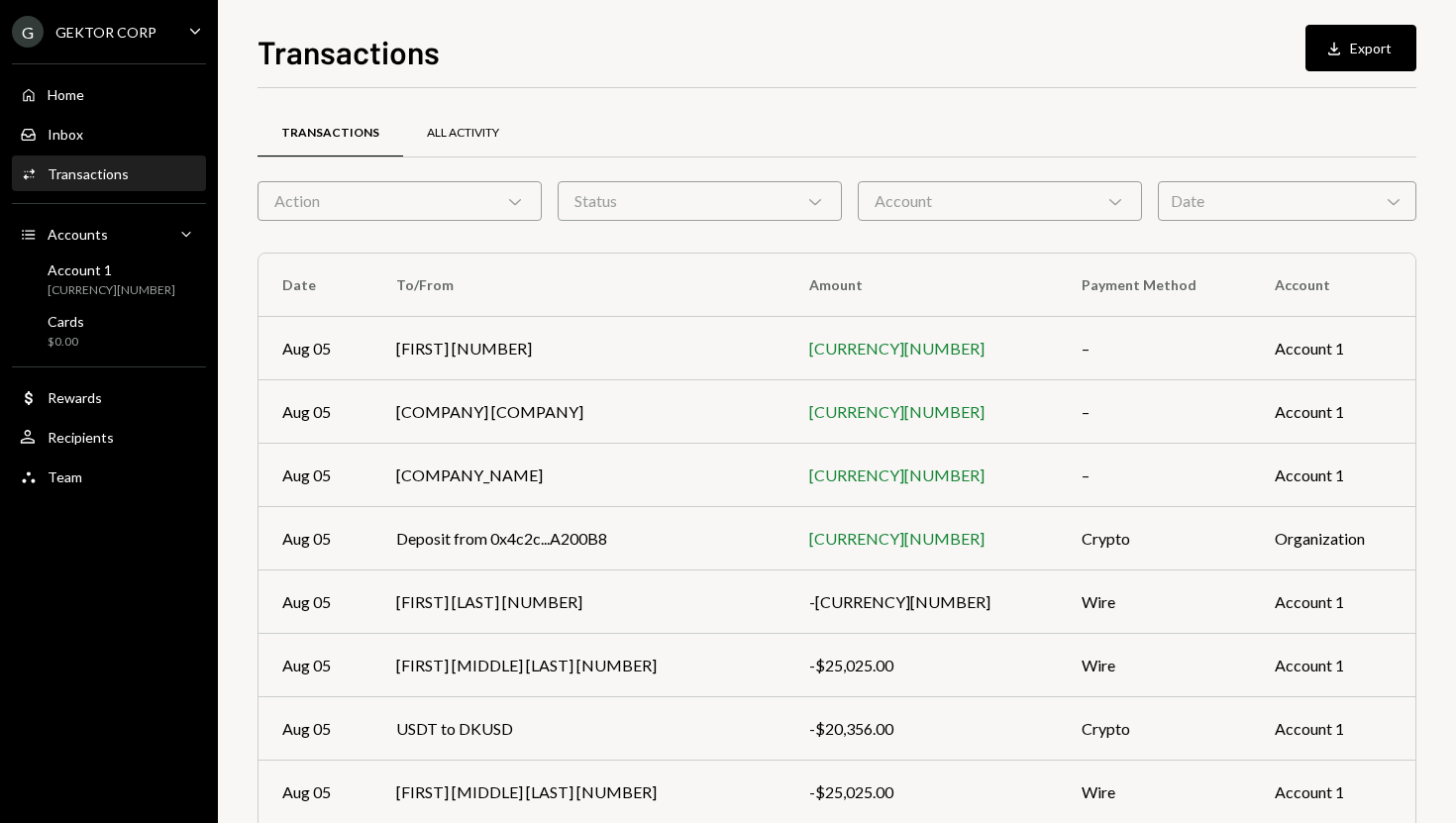 click on "All Activity" at bounding box center [463, 134] 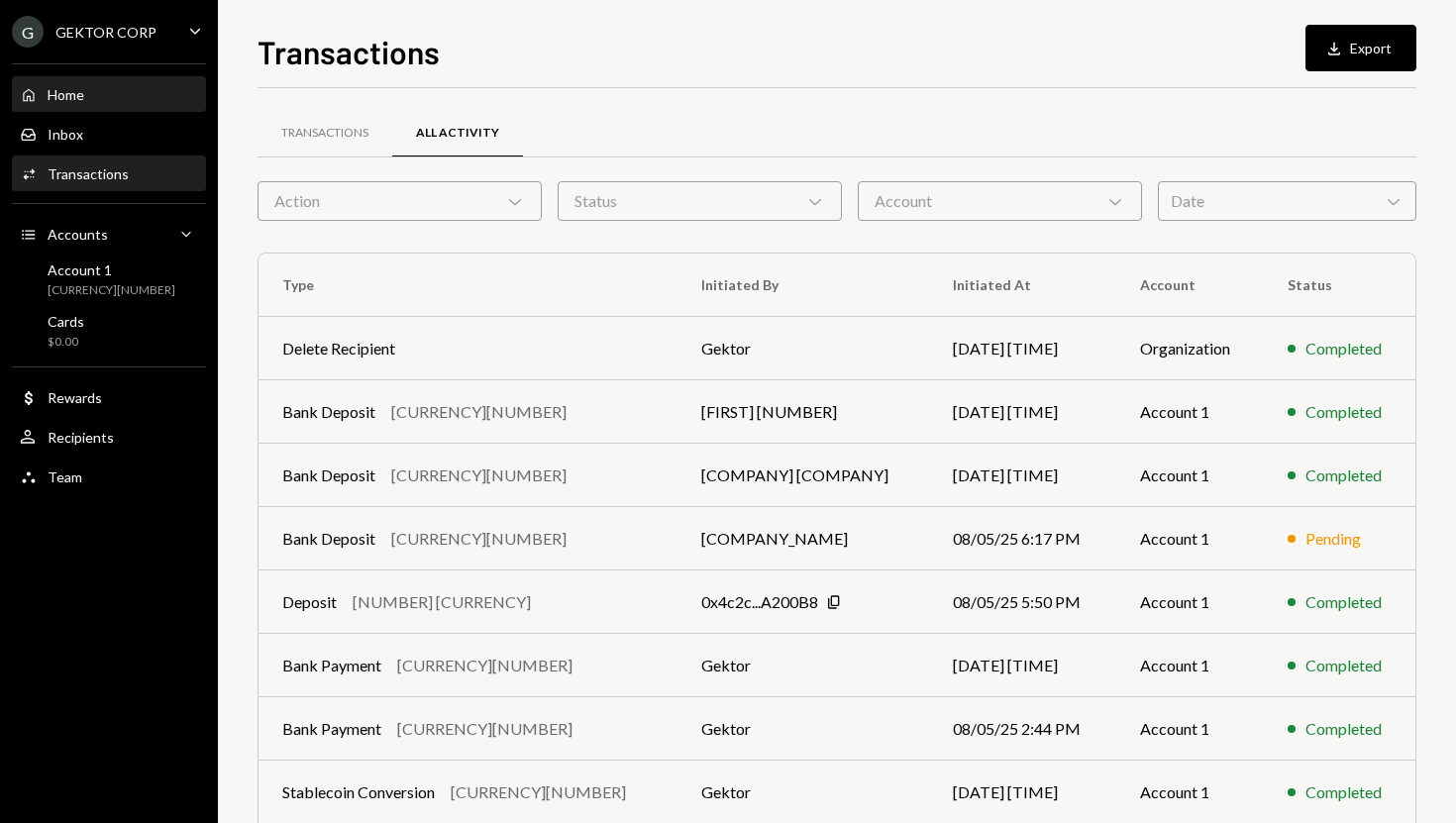click on "Home Home" at bounding box center (109, 95) 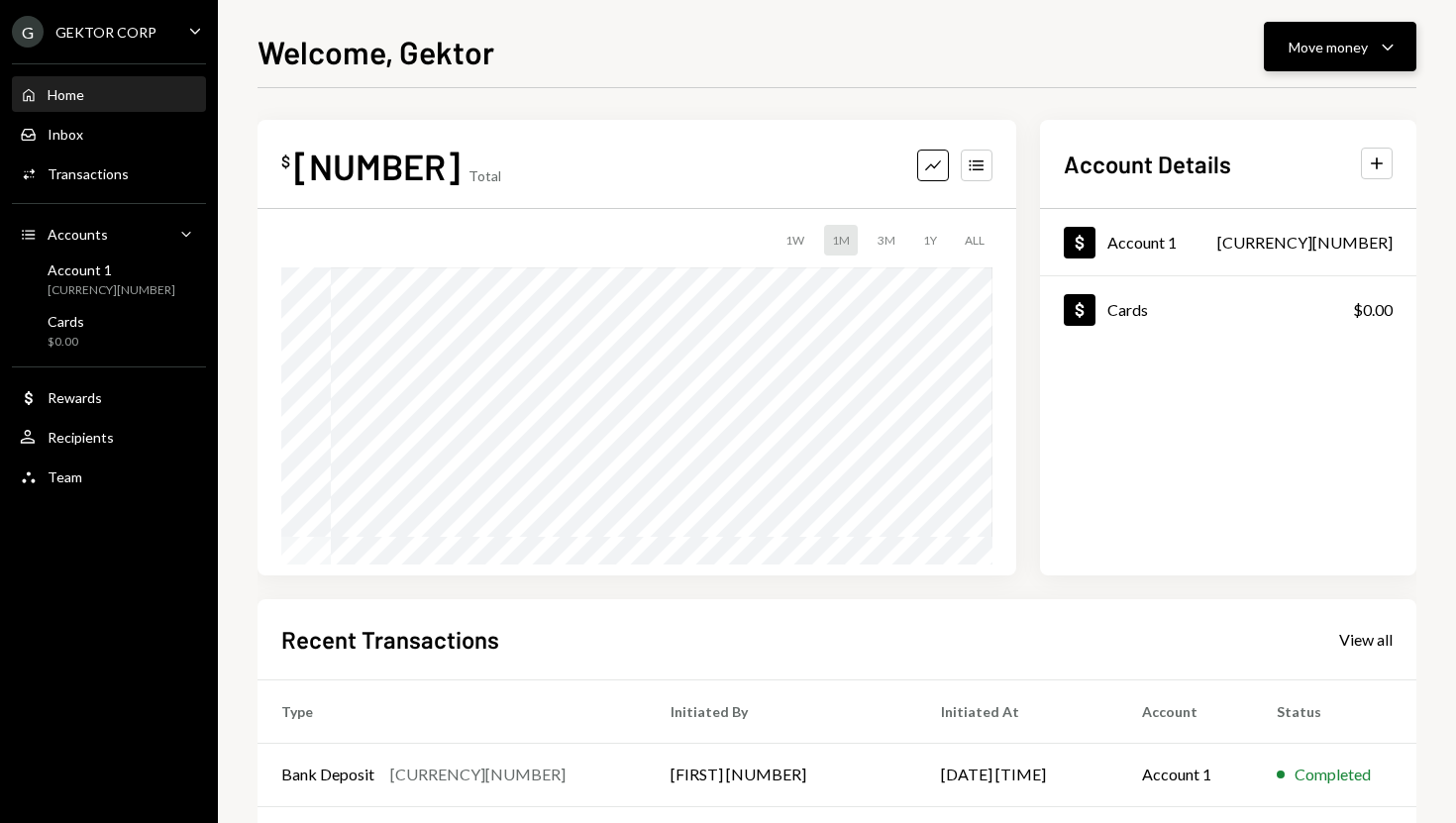 click on "Move money Caret Down" at bounding box center (1340, 47) 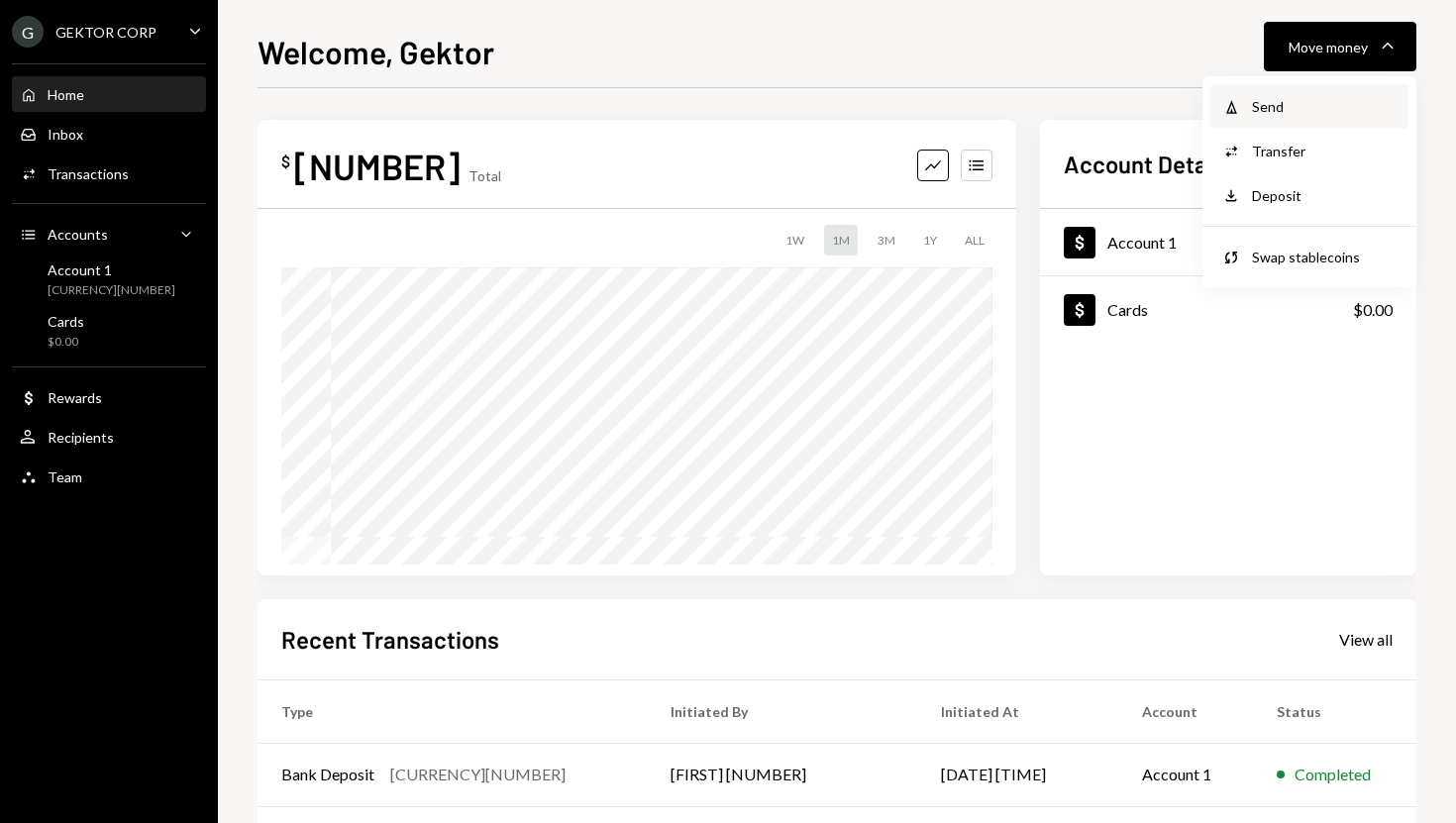 click on "Send" at bounding box center [1324, 106] 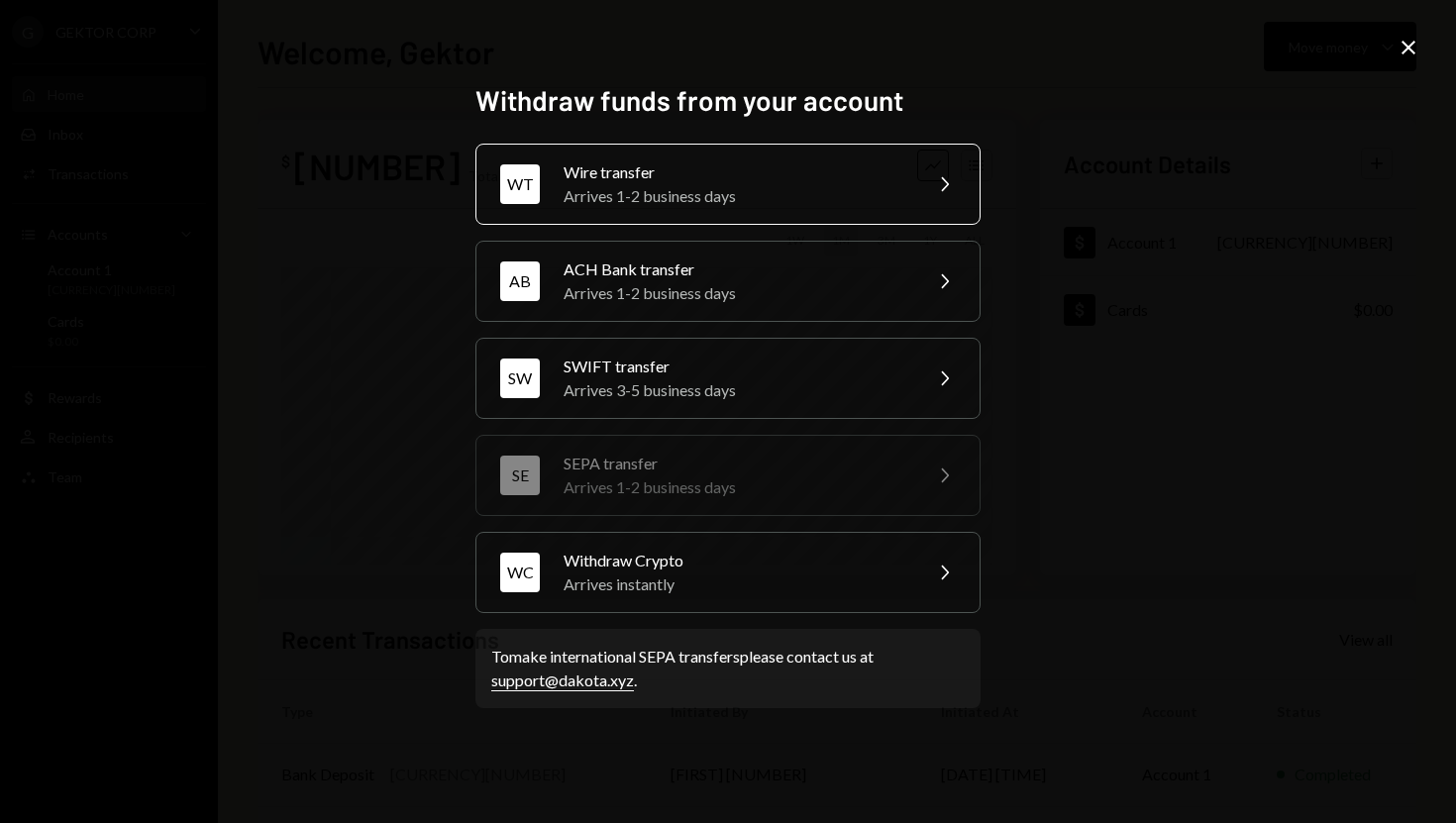 click on "Arrives 1-2 business days" at bounding box center [736, 196] 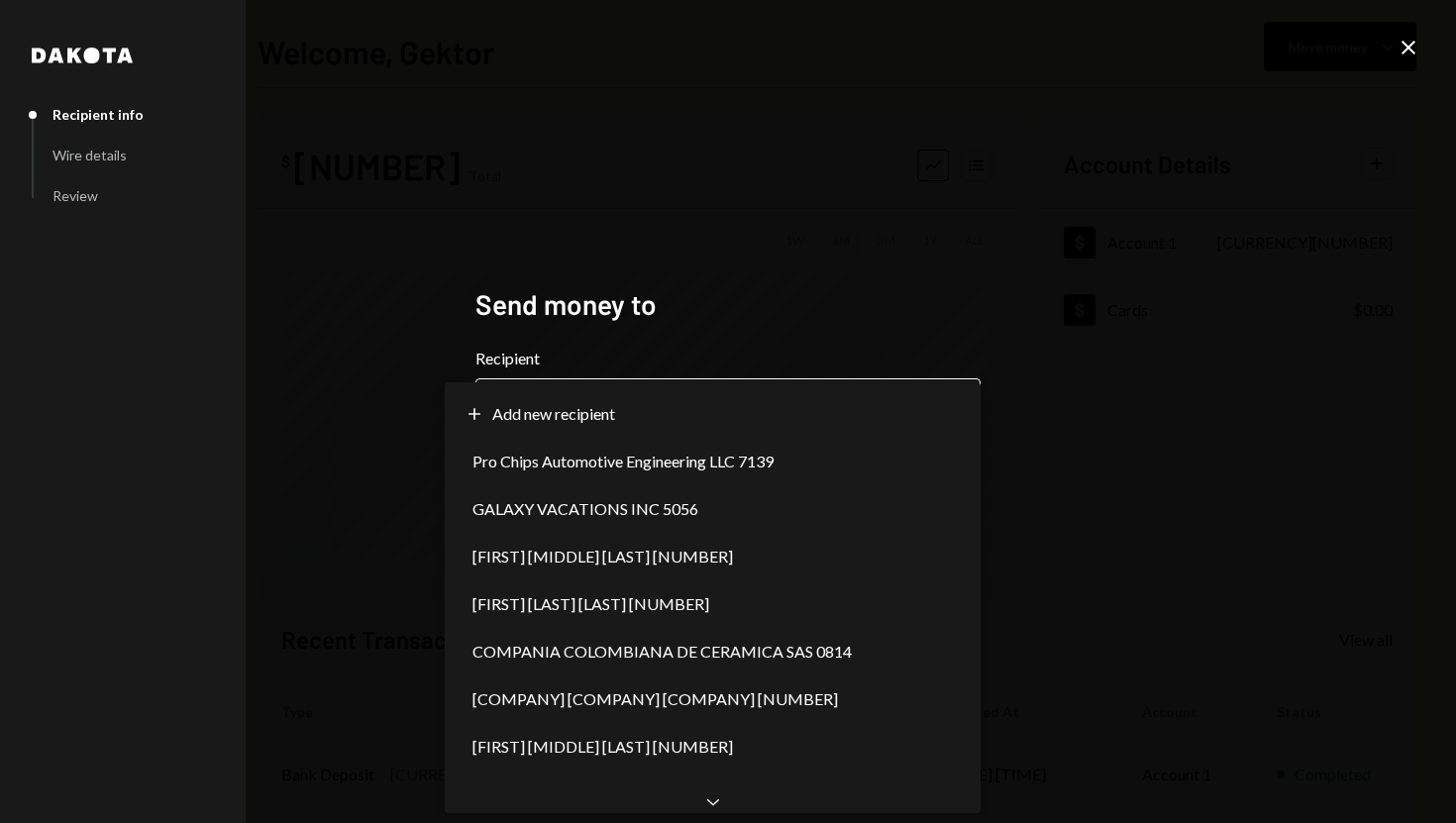 click on "**********" at bounding box center [728, 411] 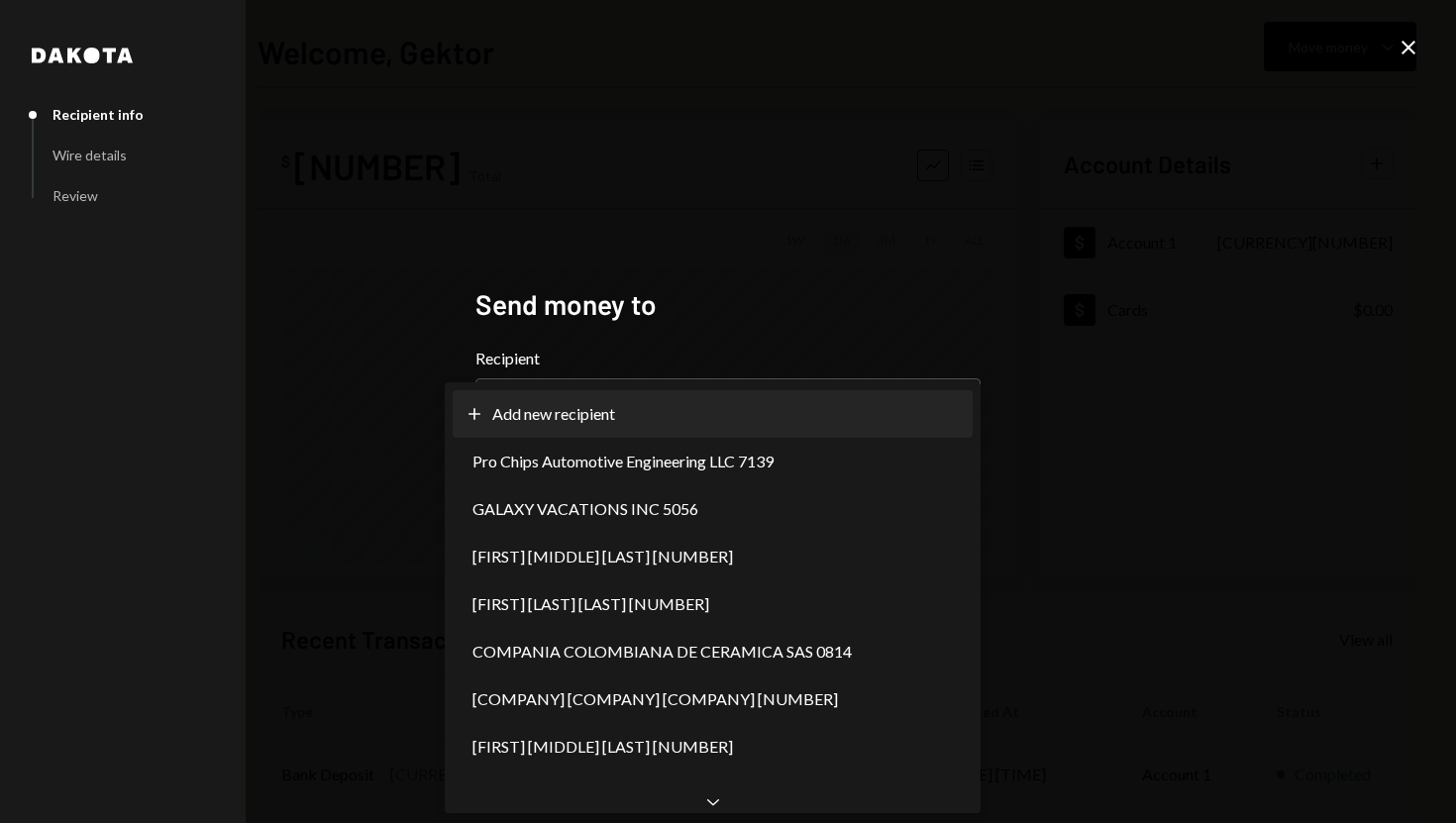 select on "**********" 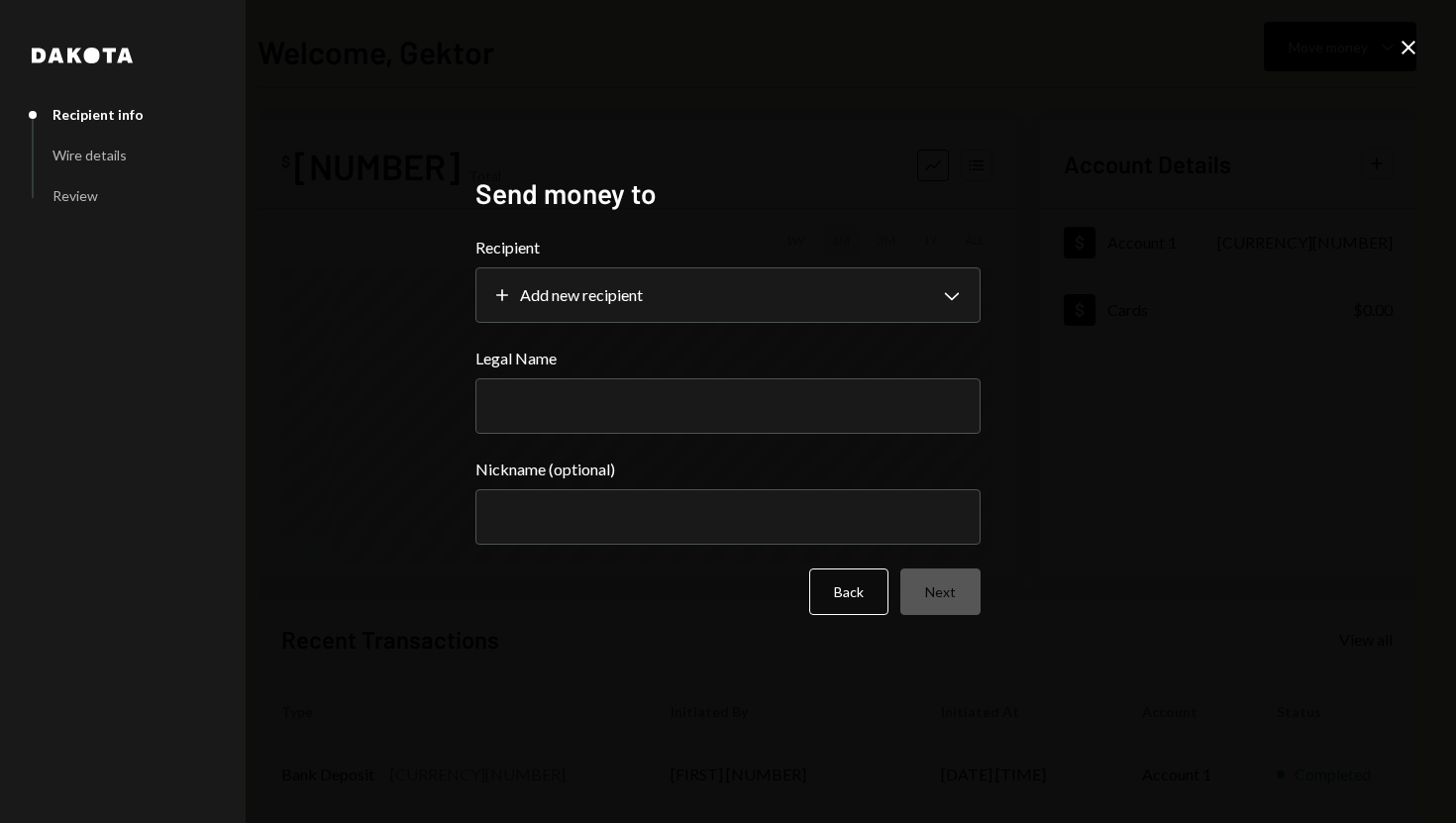 click on "Legal Name" at bounding box center (728, 406) 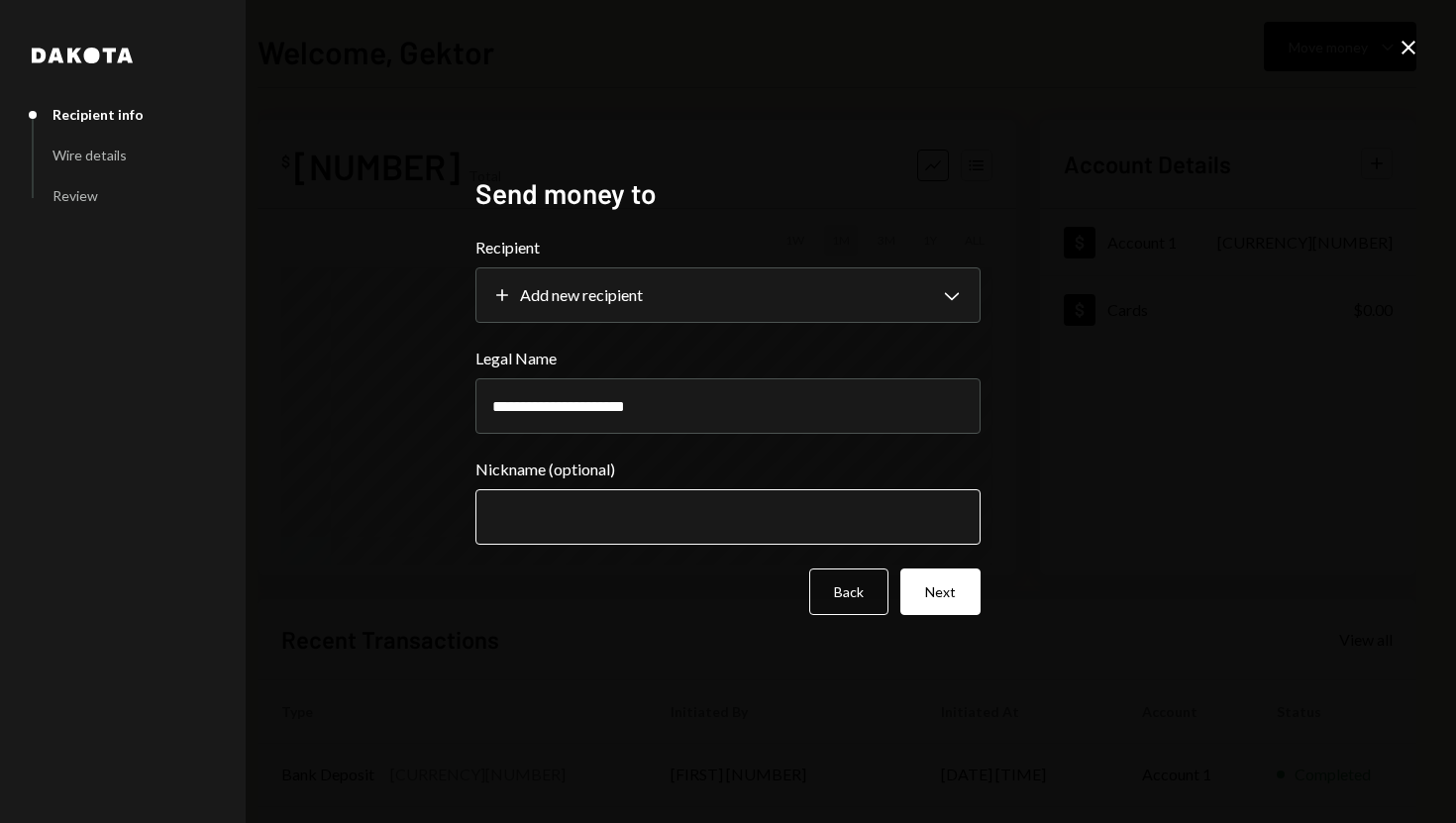 type on "**********" 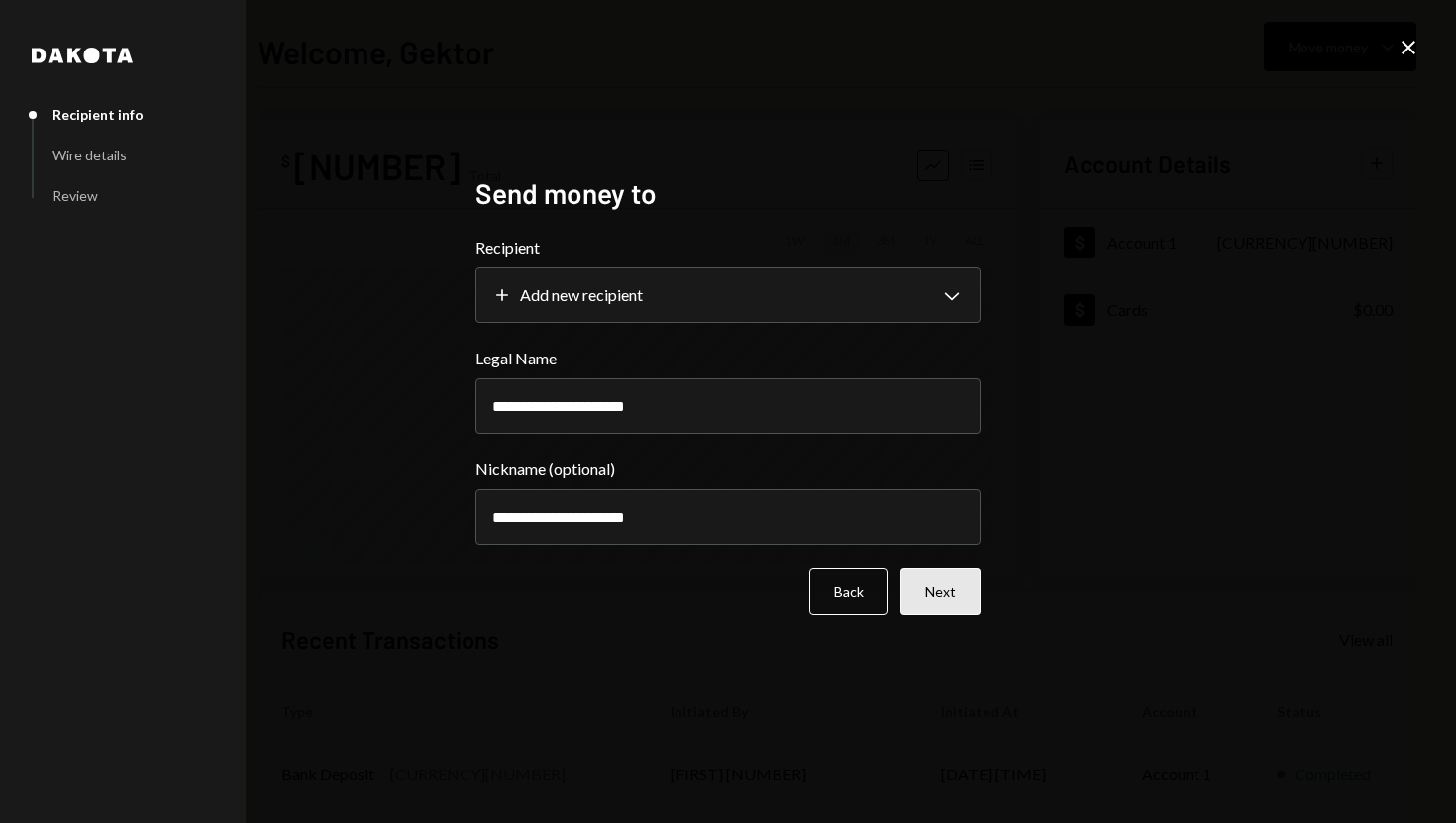 type on "**********" 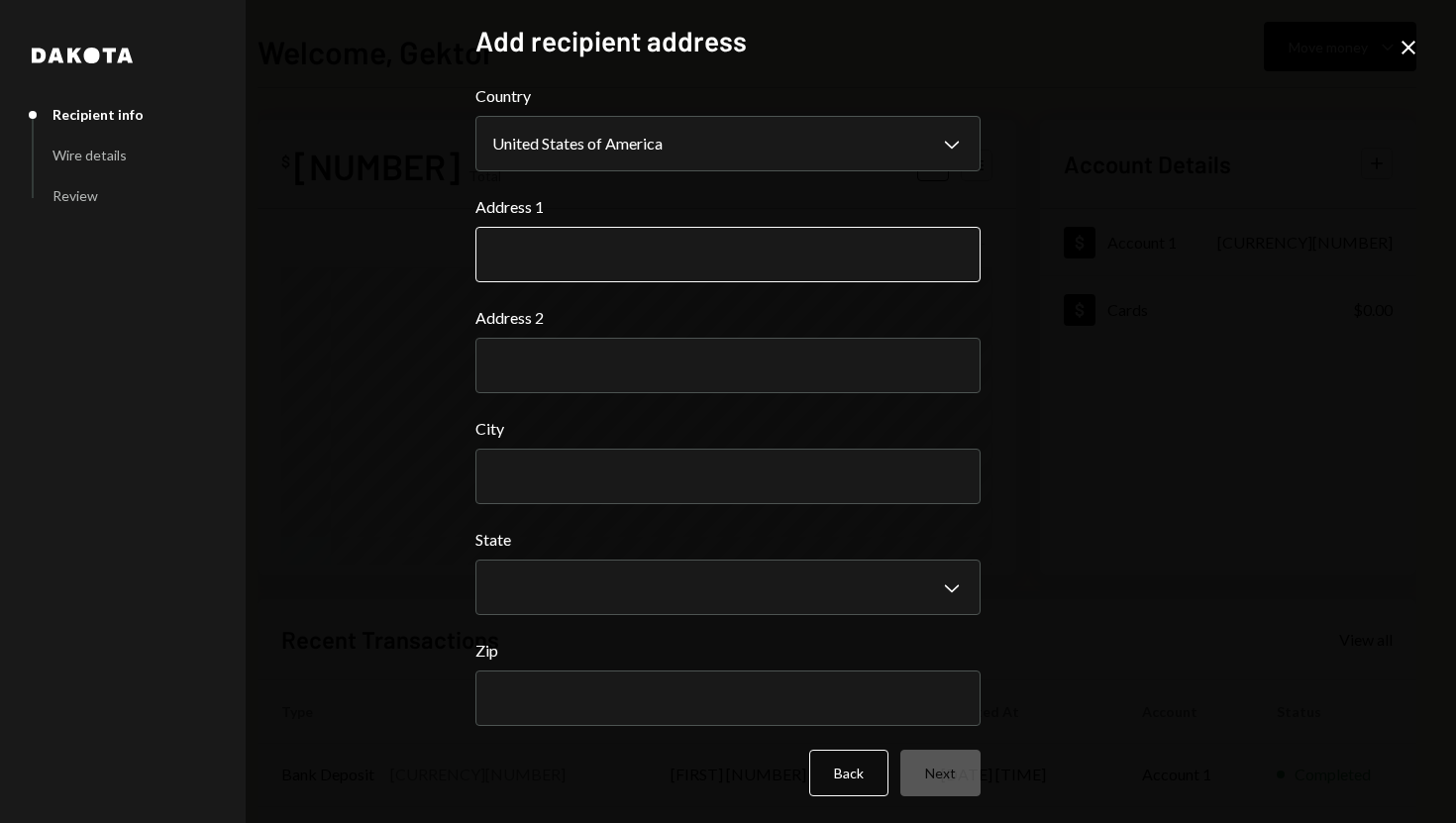 click on "Address 1" at bounding box center (728, 255) 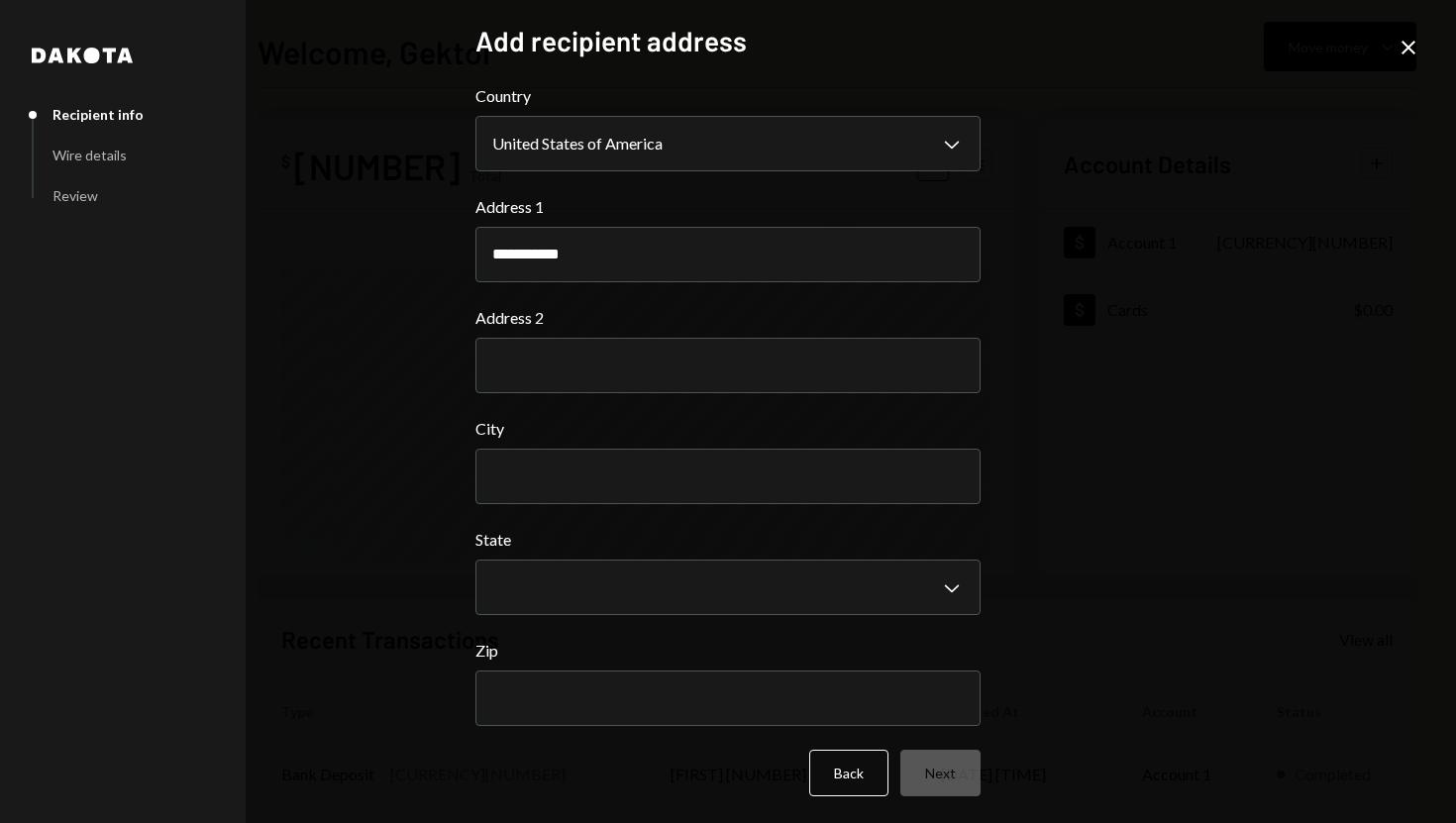 type on "**********" 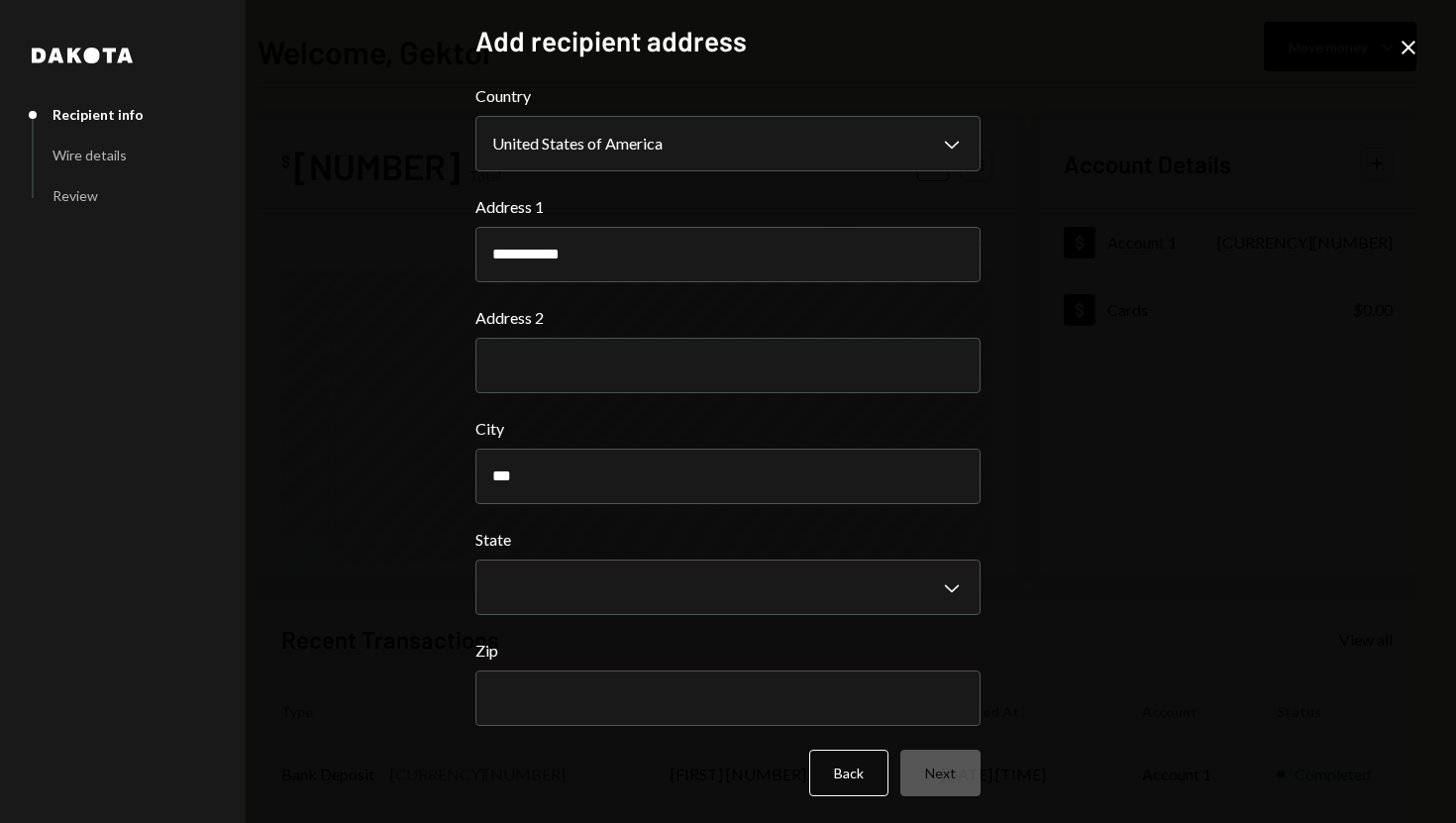 type on "**********" 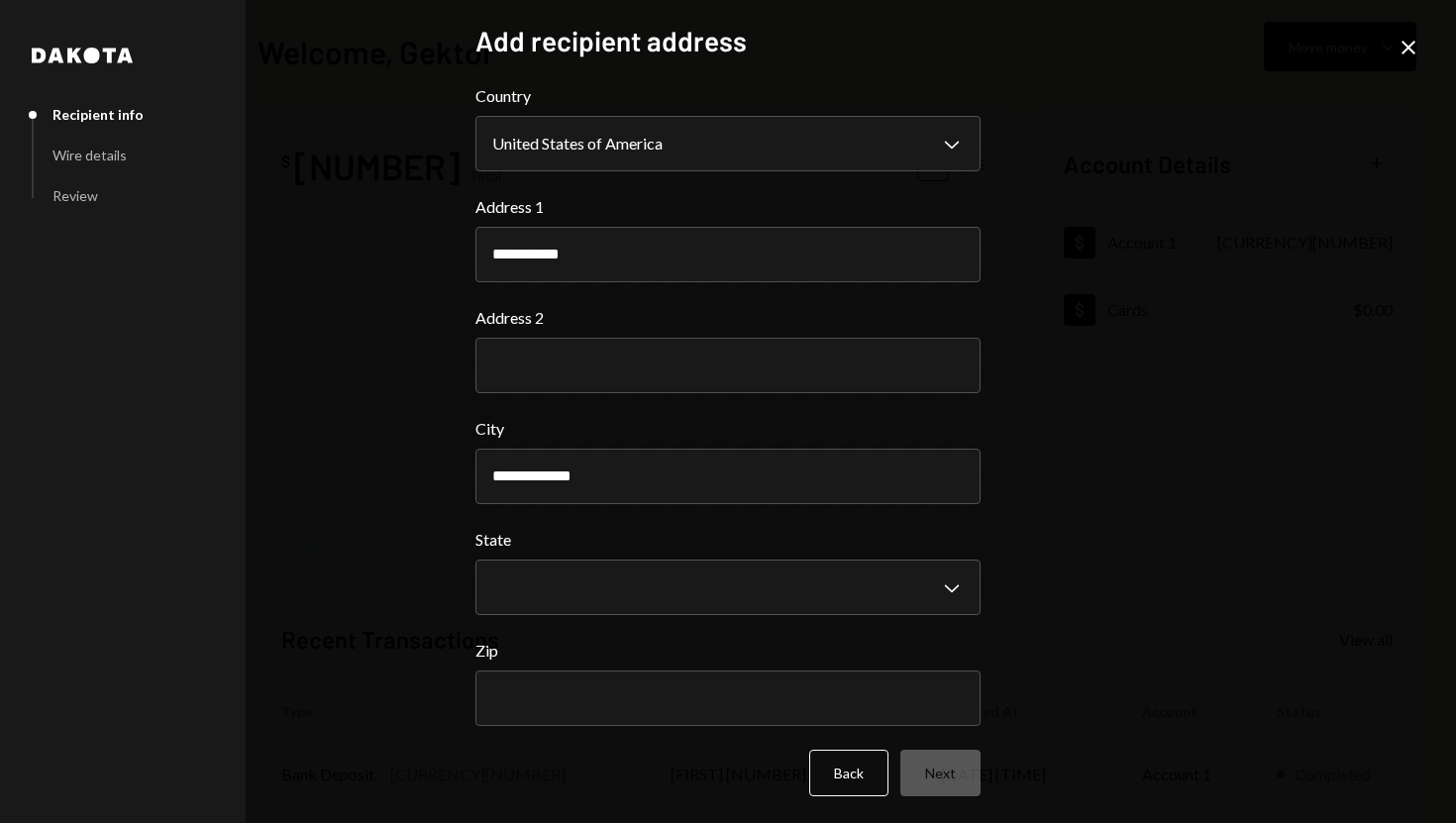 type 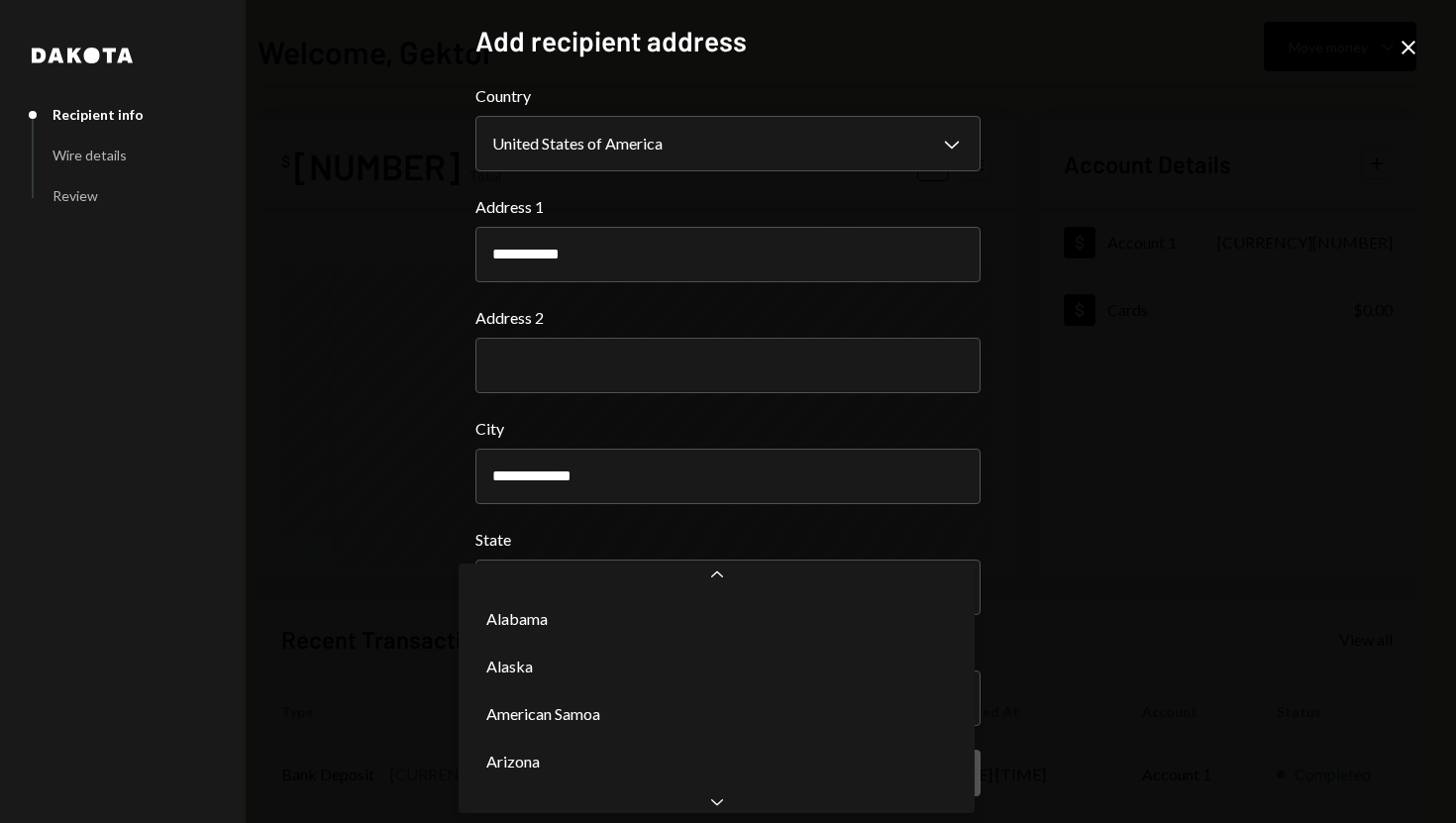 scroll, scrollTop: 66, scrollLeft: 0, axis: vertical 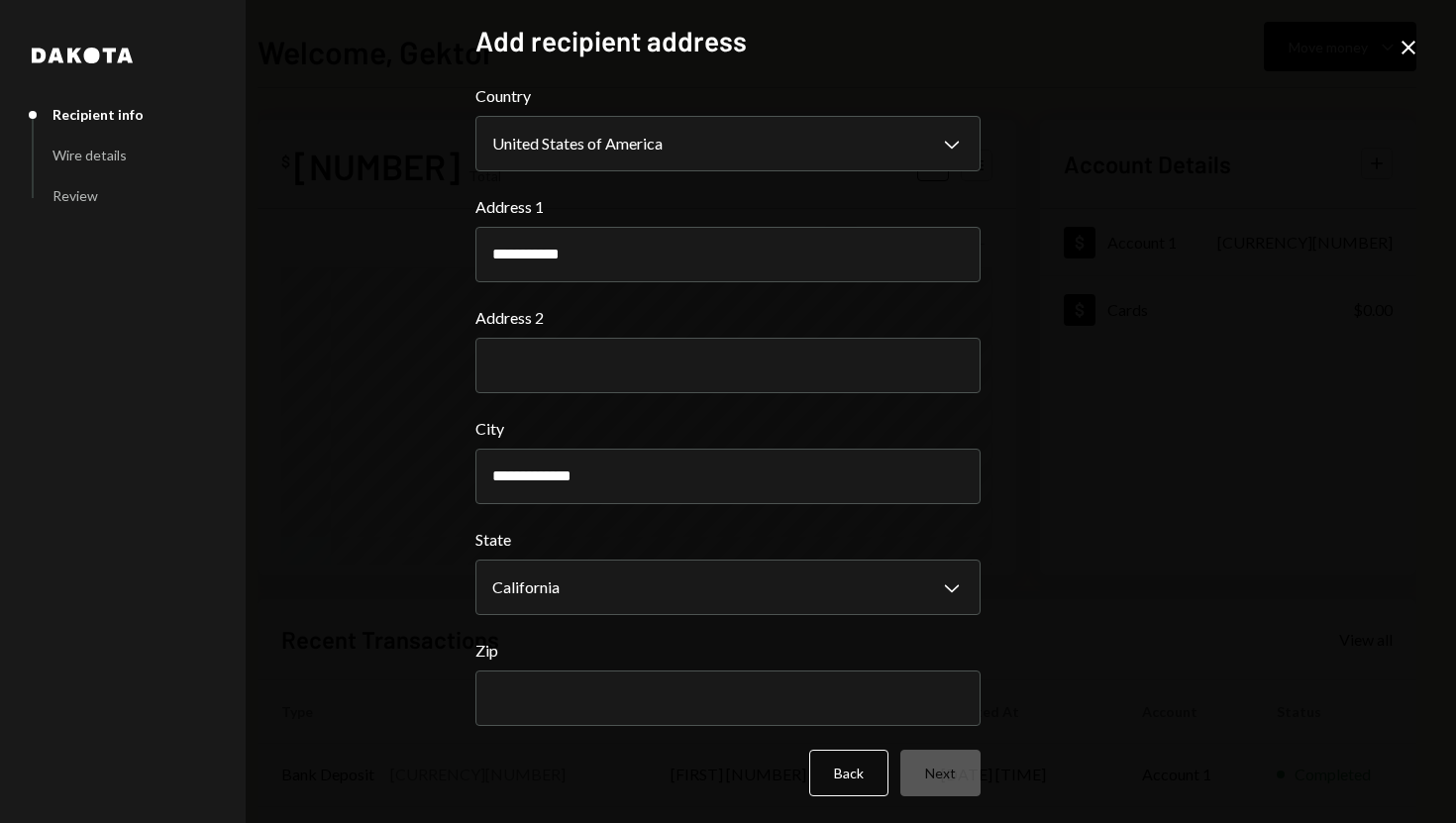 click on "**********" at bounding box center [728, 411] 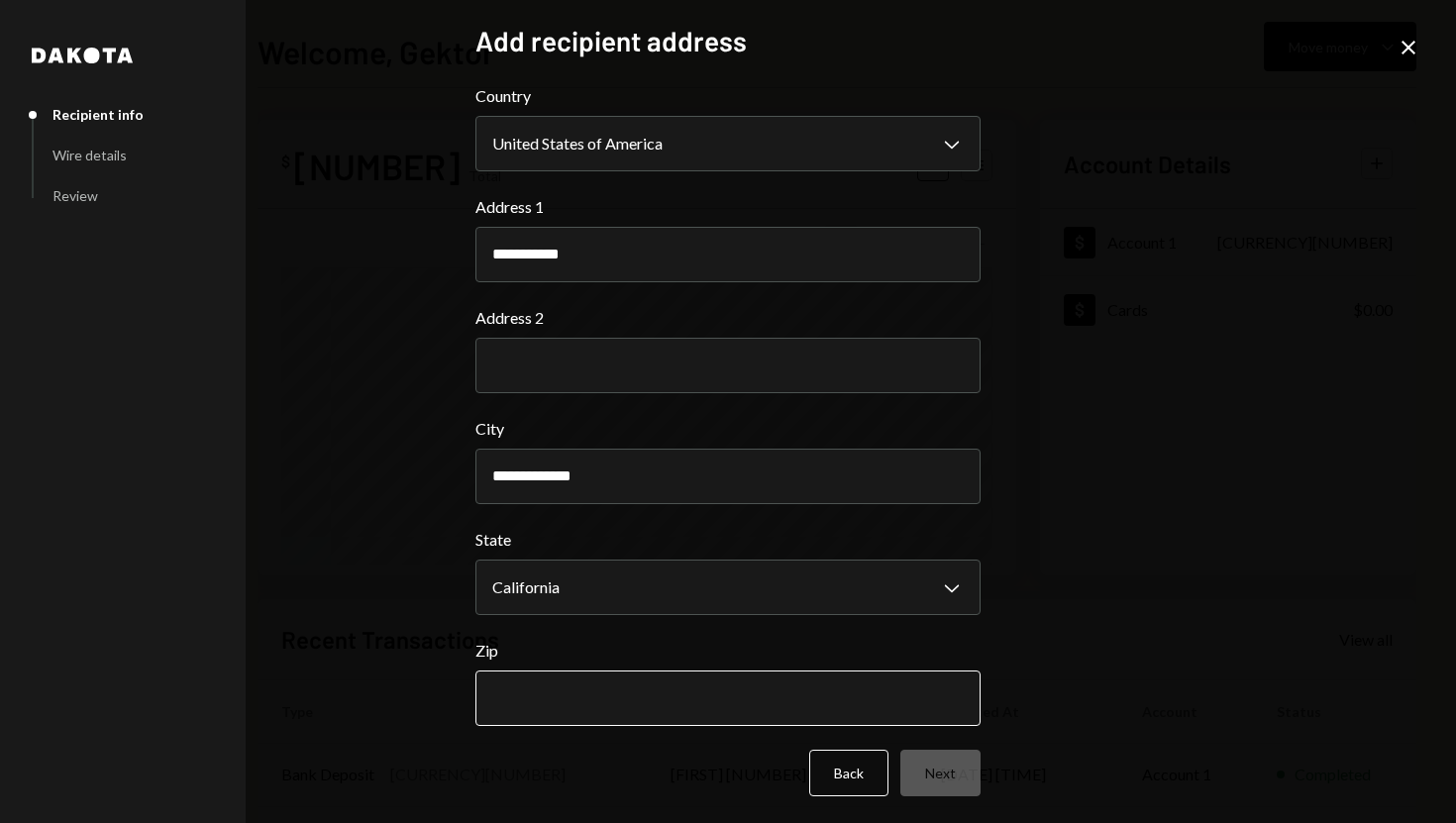 click on "Zip" at bounding box center [728, 698] 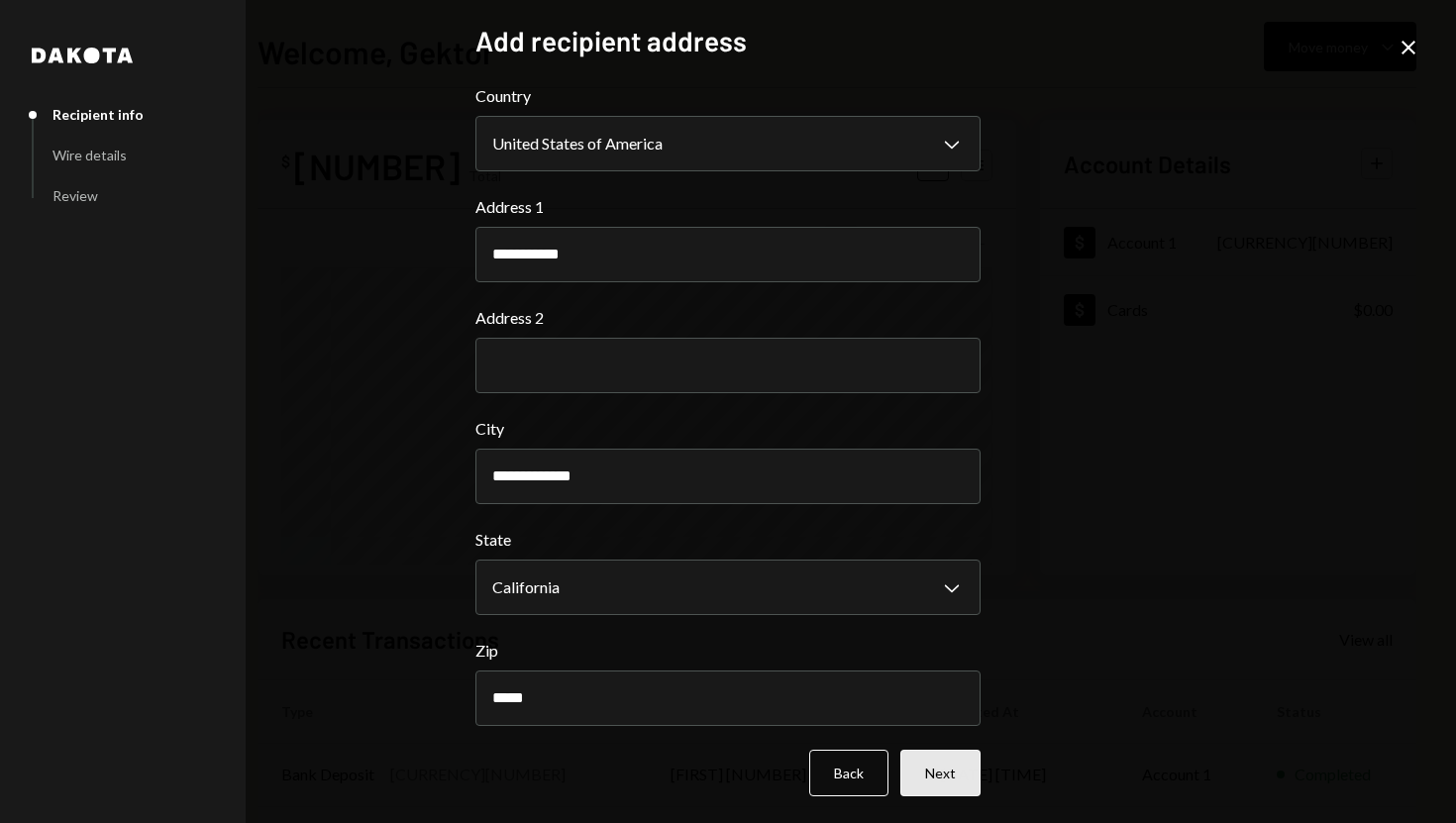 type on "*****" 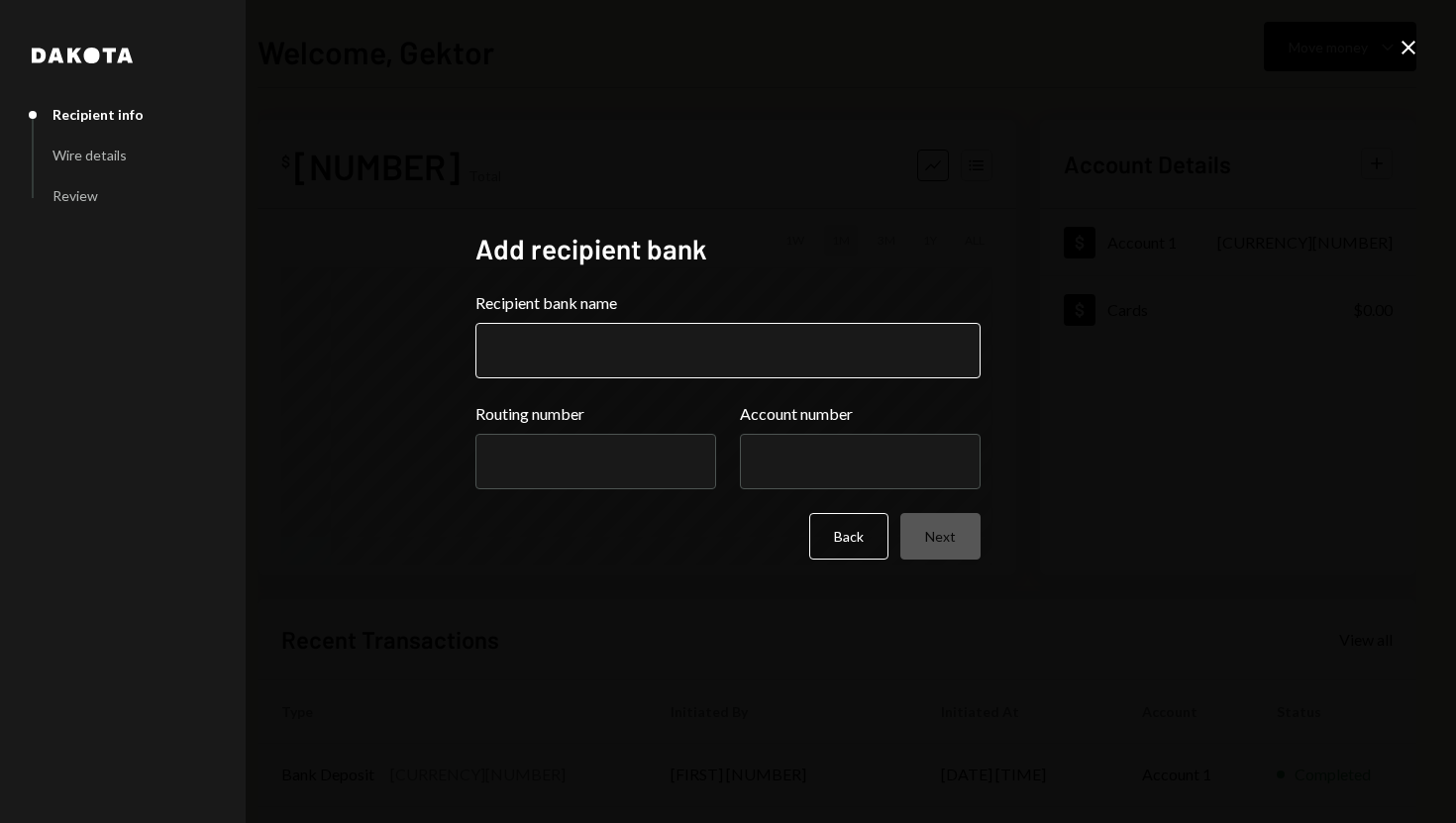 click on "Recipient bank name" at bounding box center (728, 351) 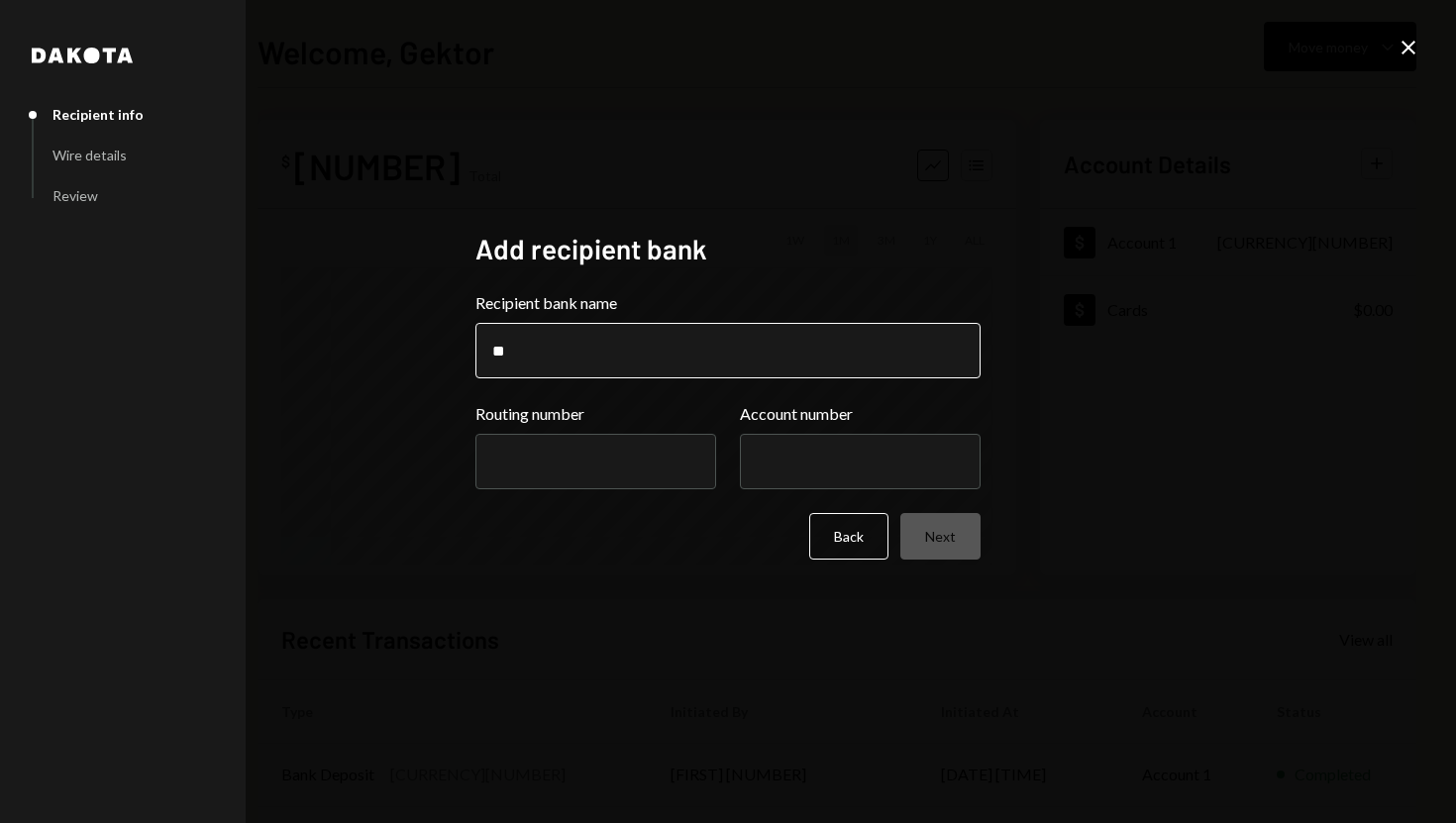 type on "**********" 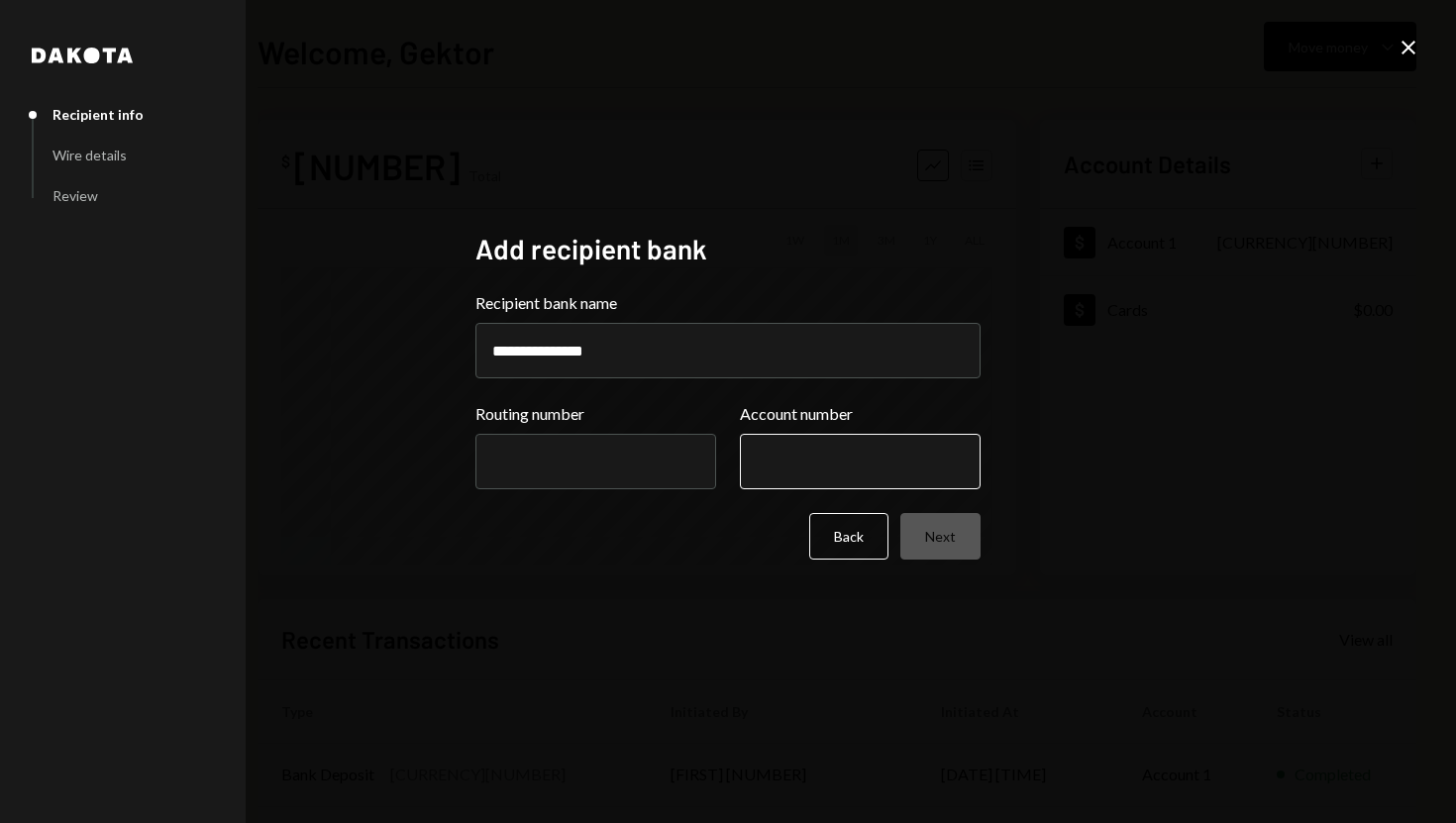 click on "Account number" at bounding box center (860, 462) 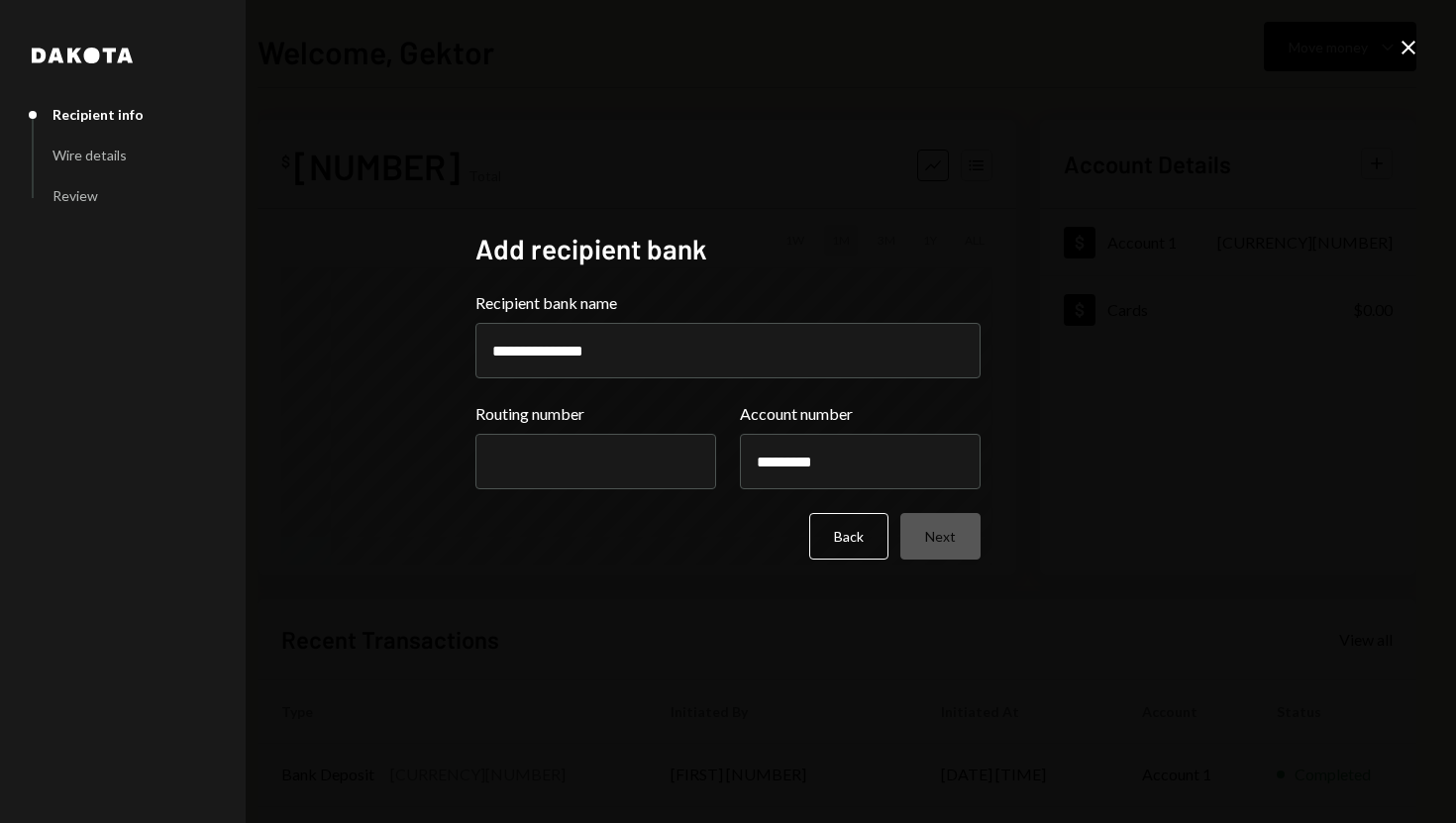 type on "*********" 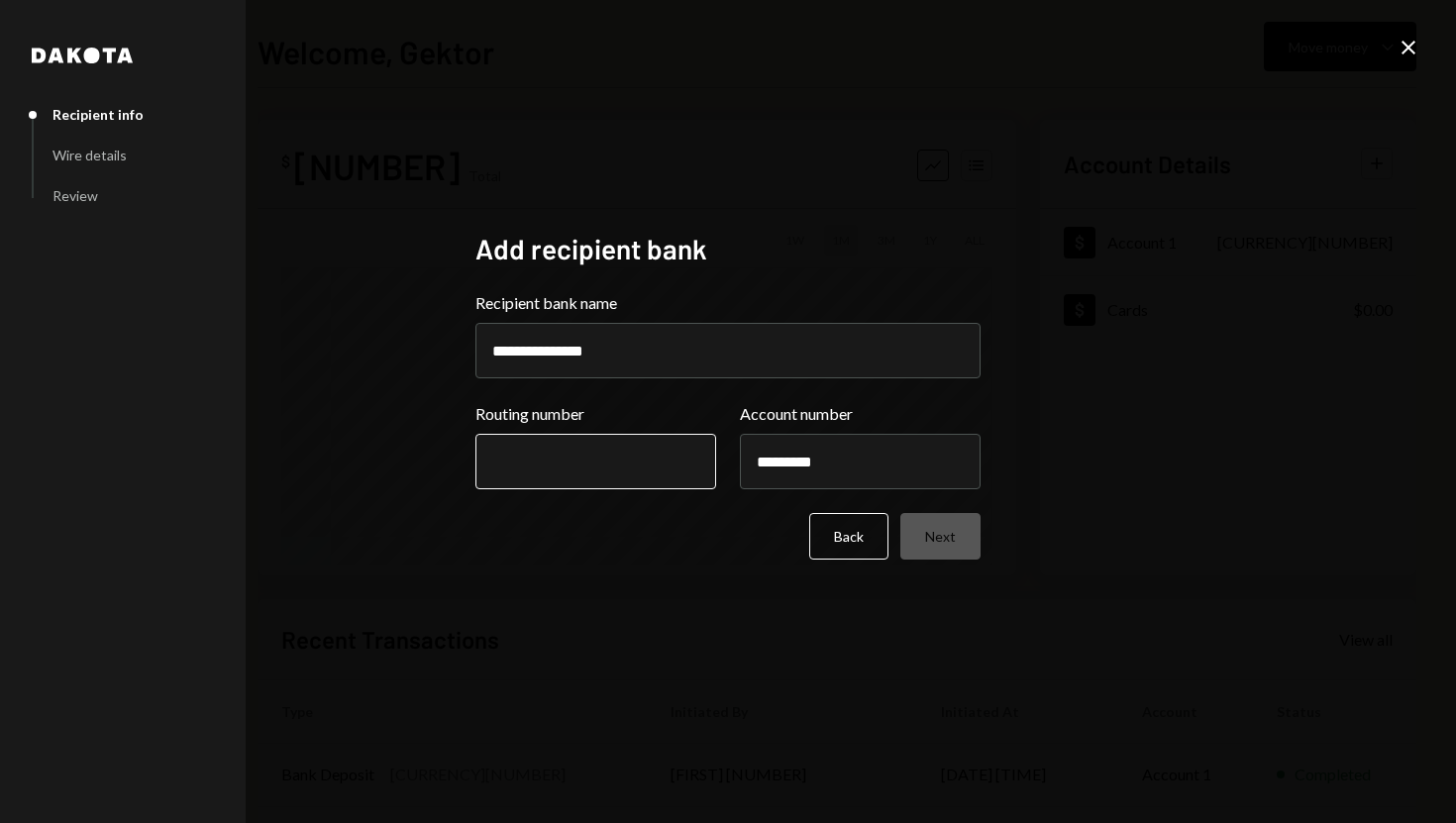click on "Routing number" at bounding box center [595, 462] 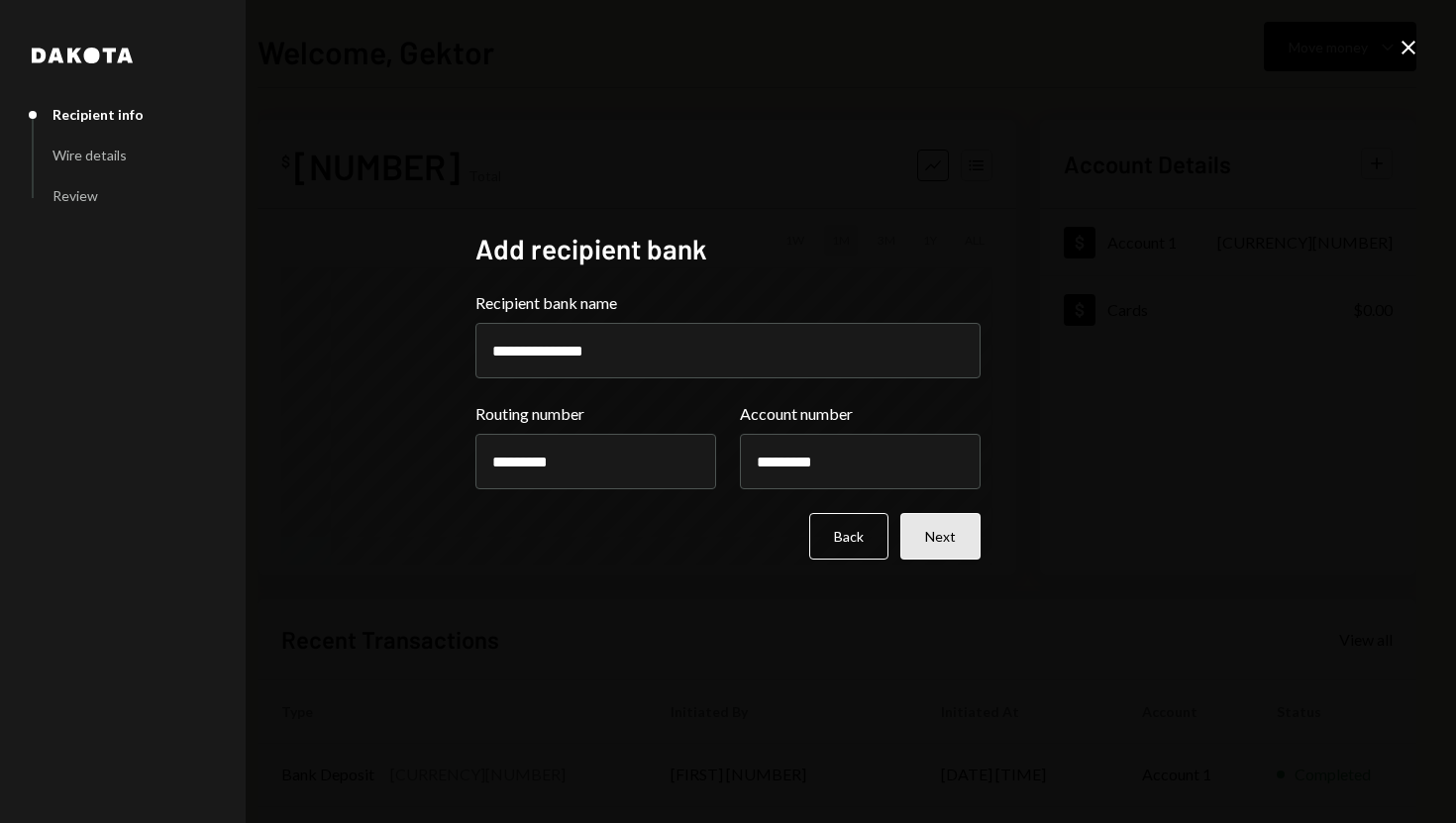 type on "*********" 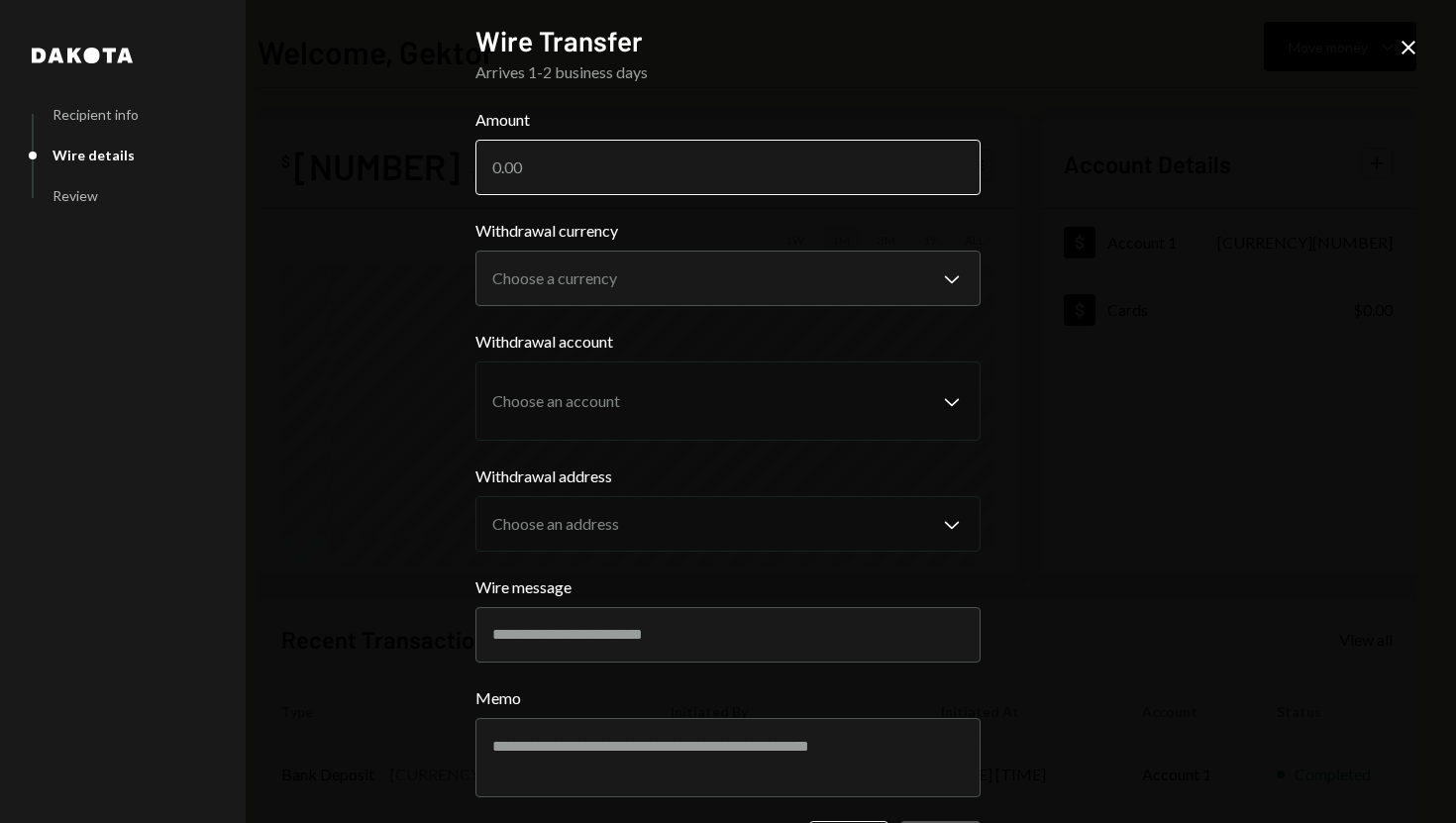 click on "Amount" at bounding box center [728, 167] 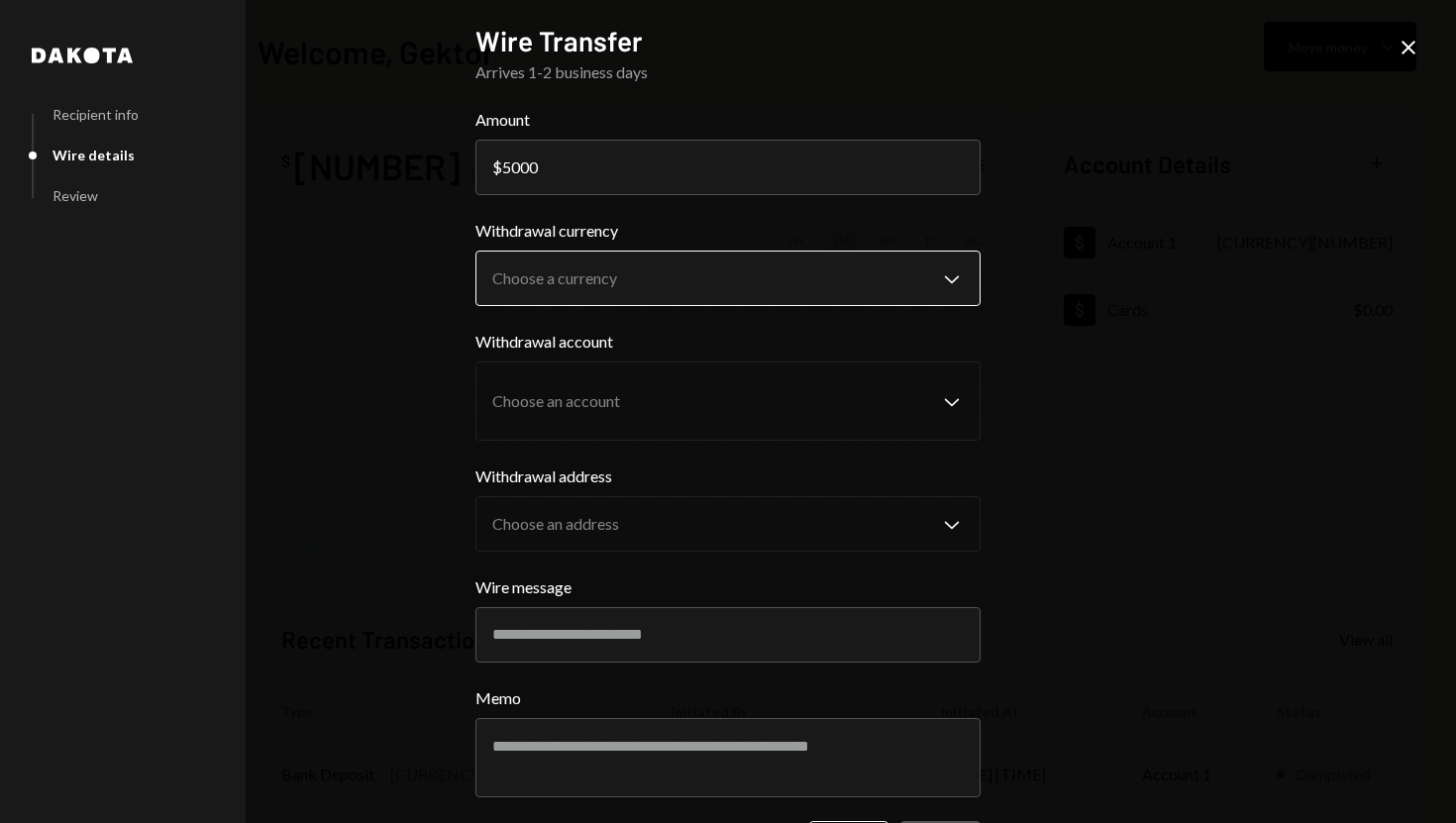 type on "5000" 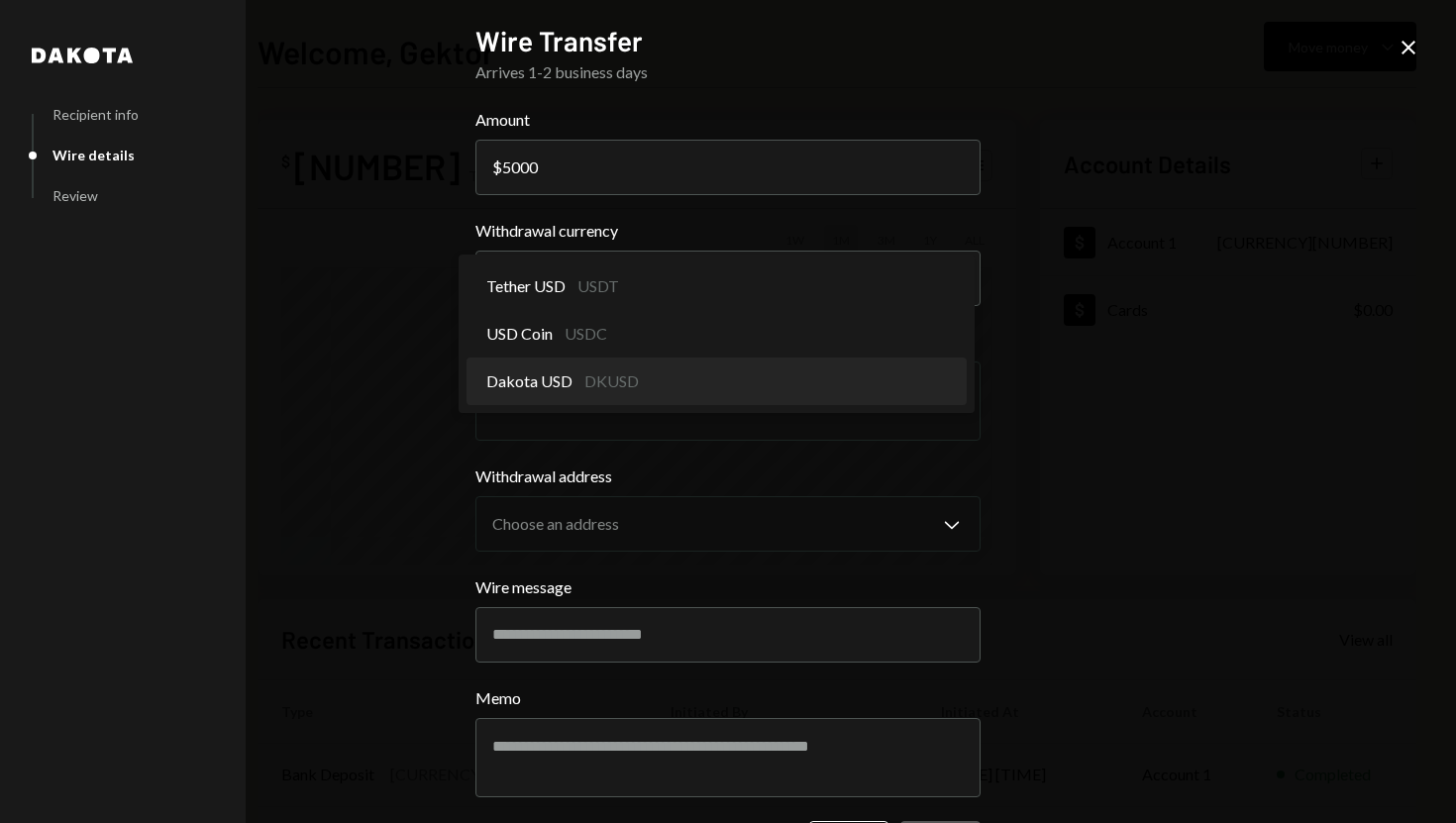 select on "*****" 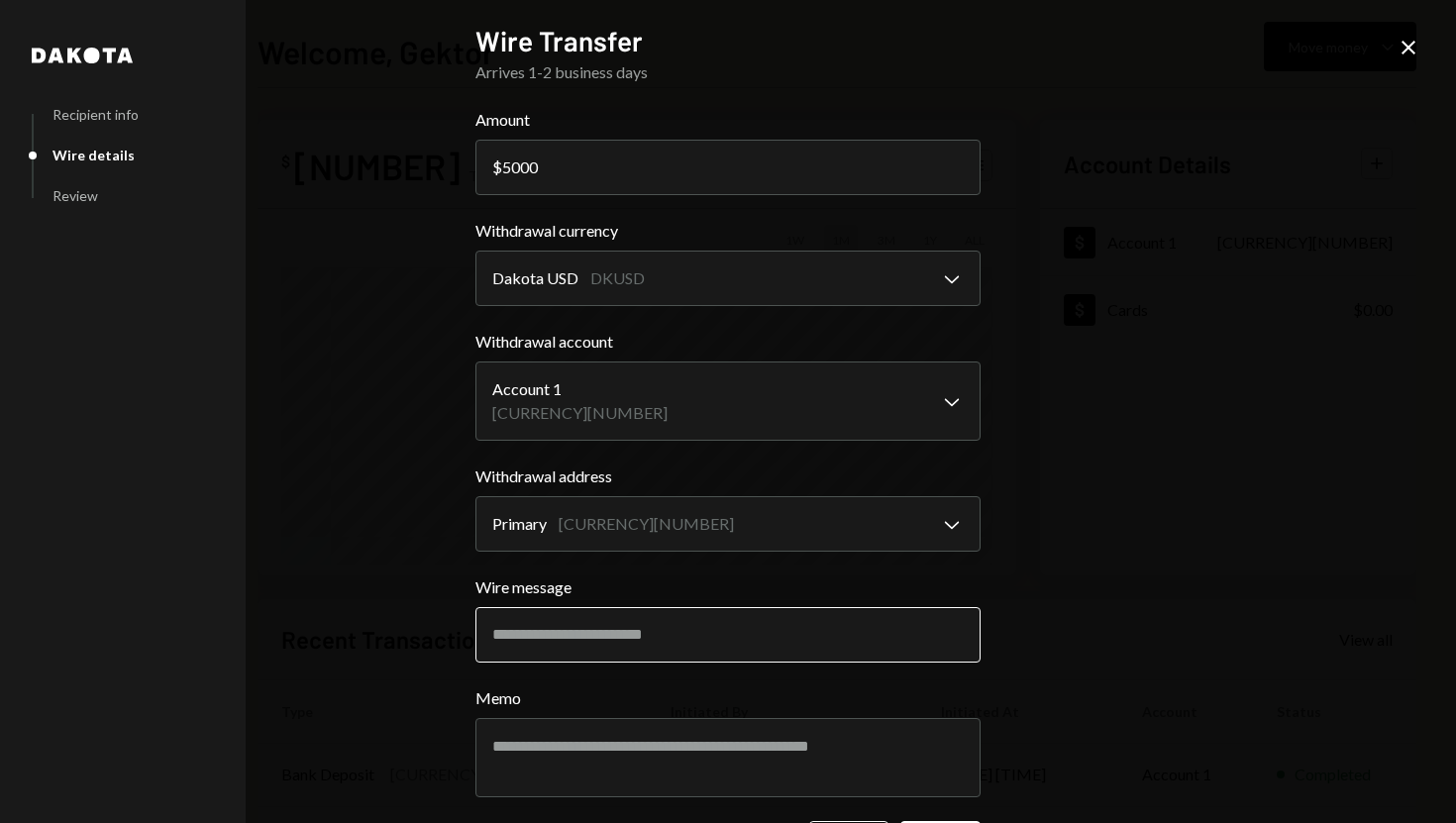 click on "Wire message" at bounding box center [728, 635] 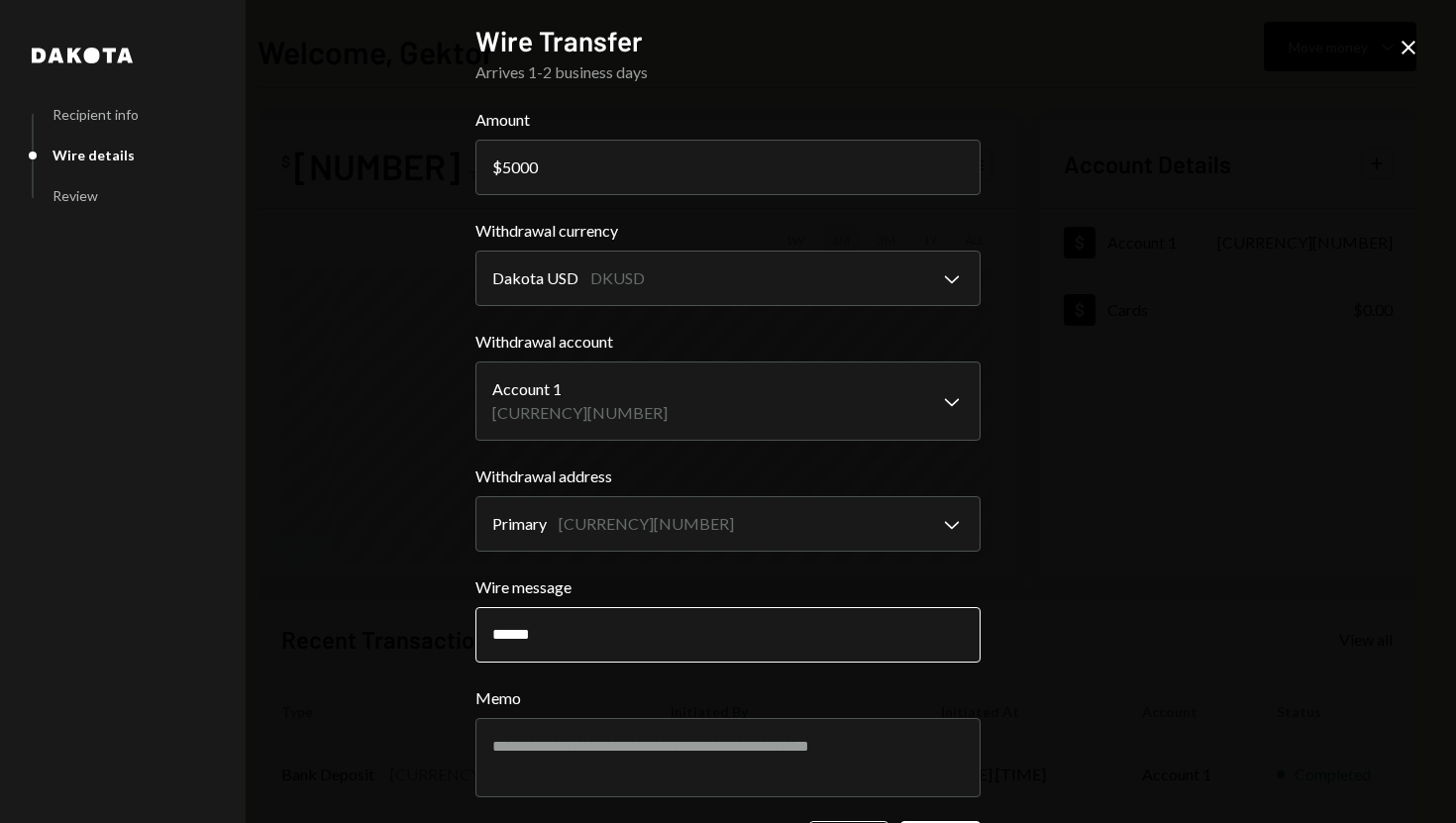 type on "**********" 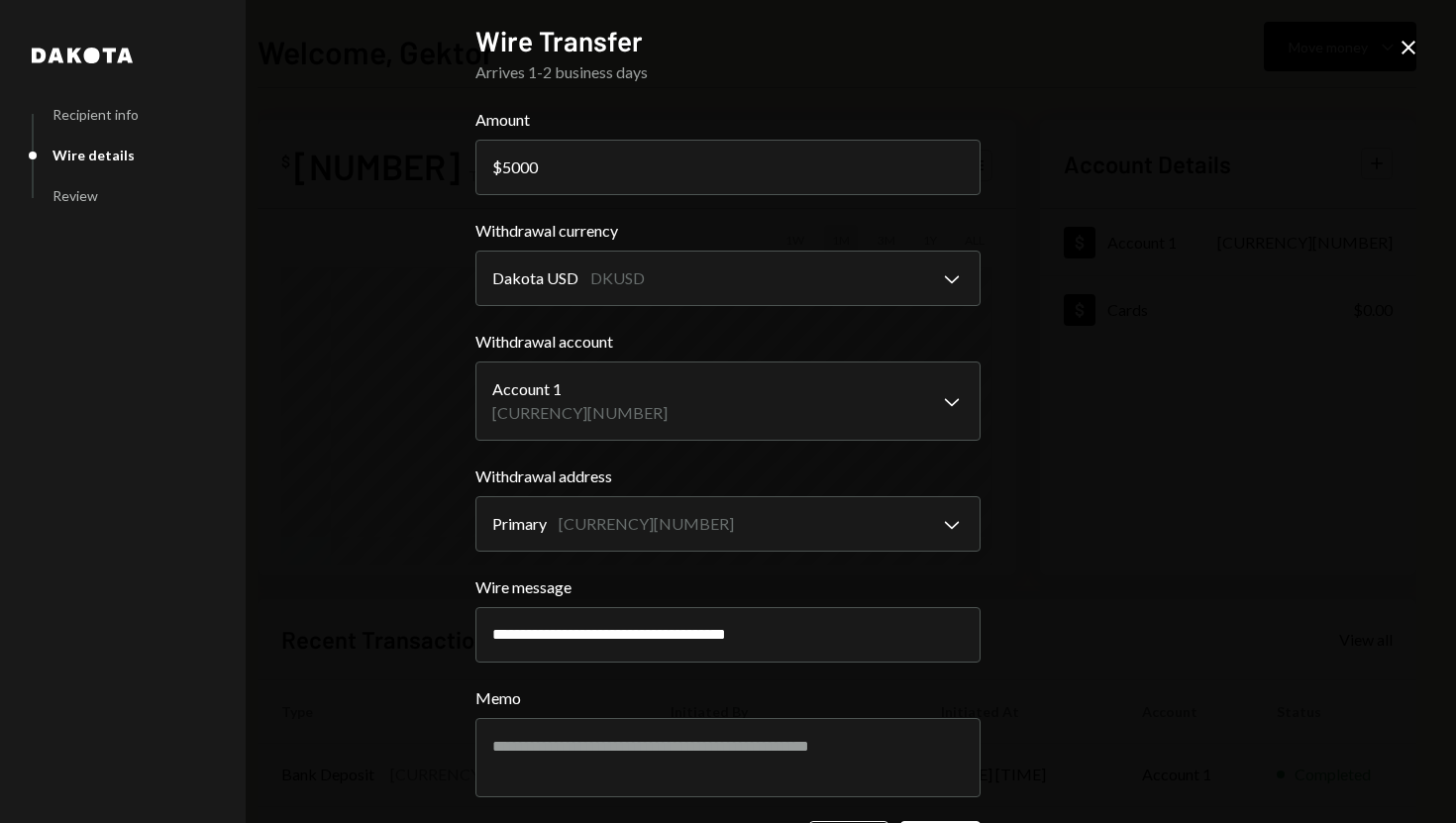 scroll, scrollTop: 75, scrollLeft: 0, axis: vertical 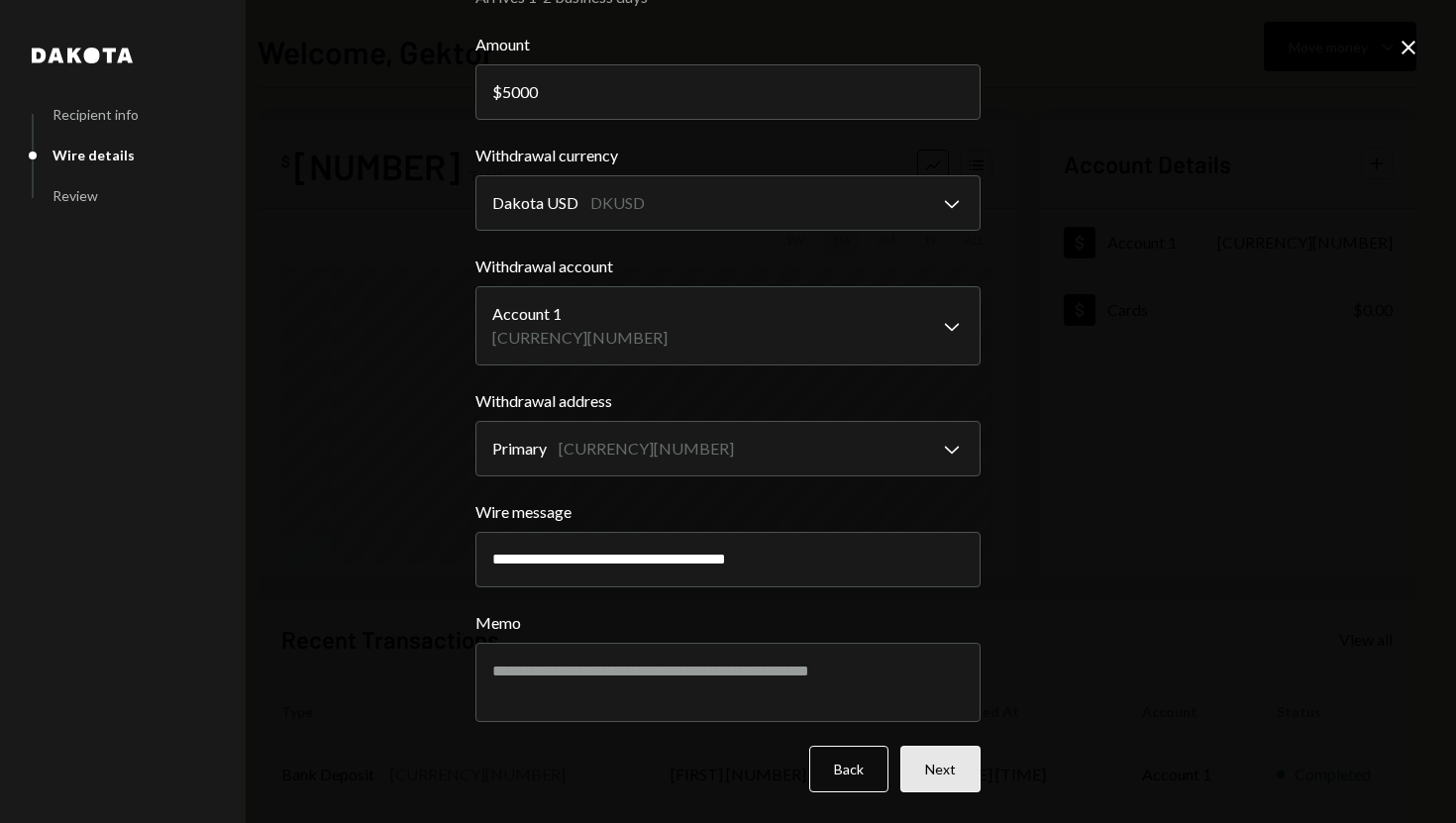 click on "Next" at bounding box center (940, 769) 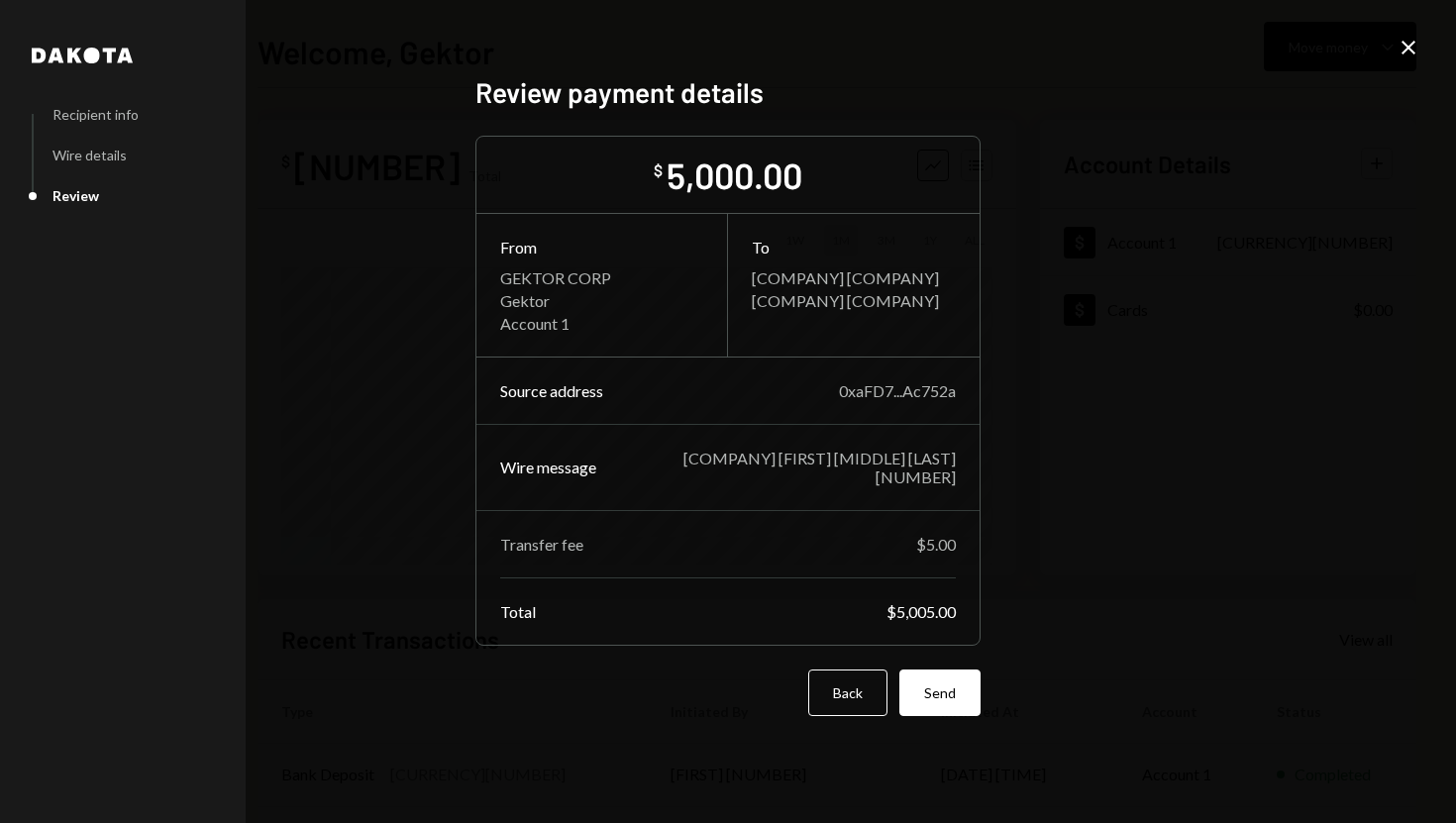 scroll, scrollTop: 0, scrollLeft: 0, axis: both 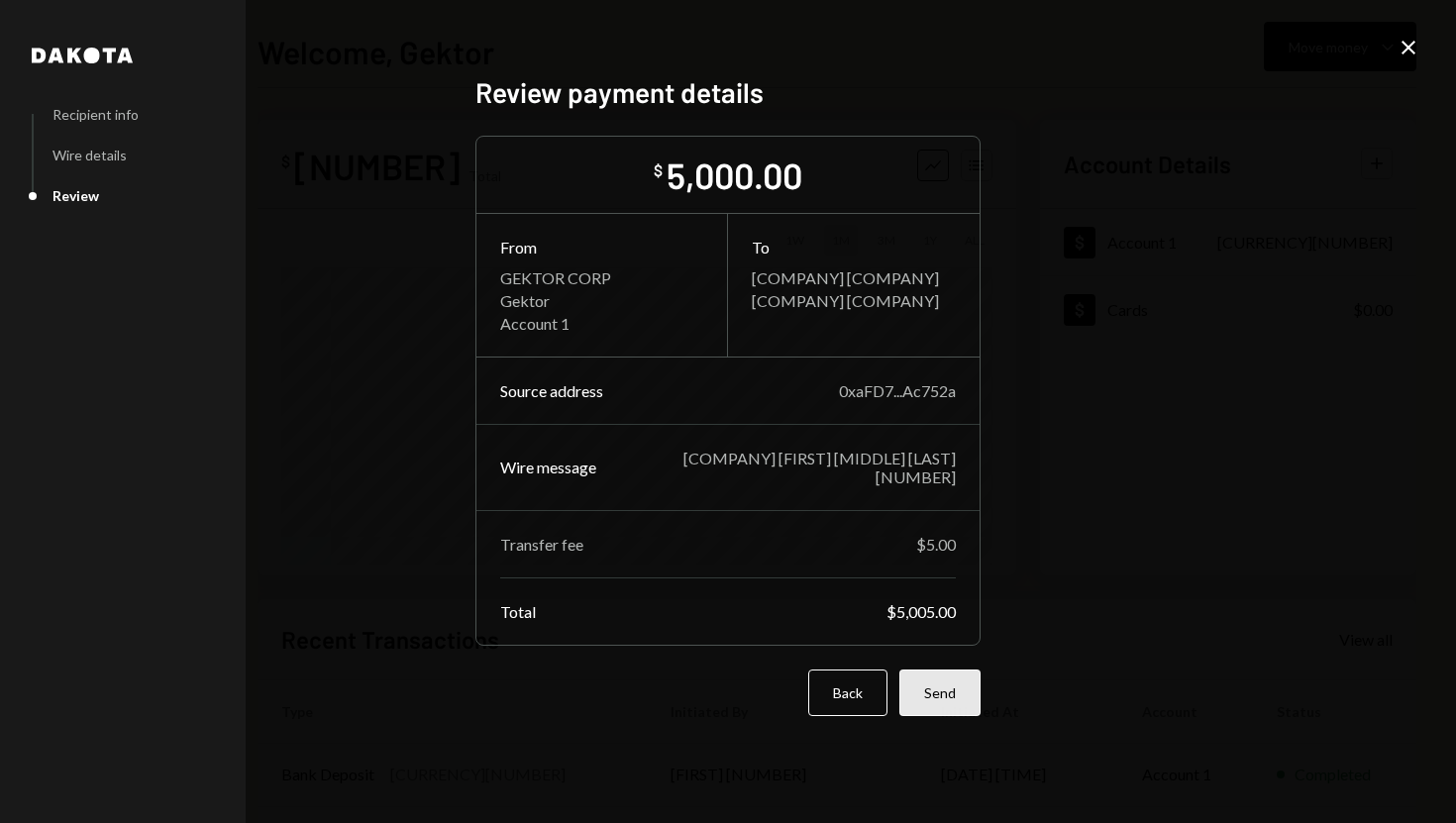 click on "Send" at bounding box center (940, 692) 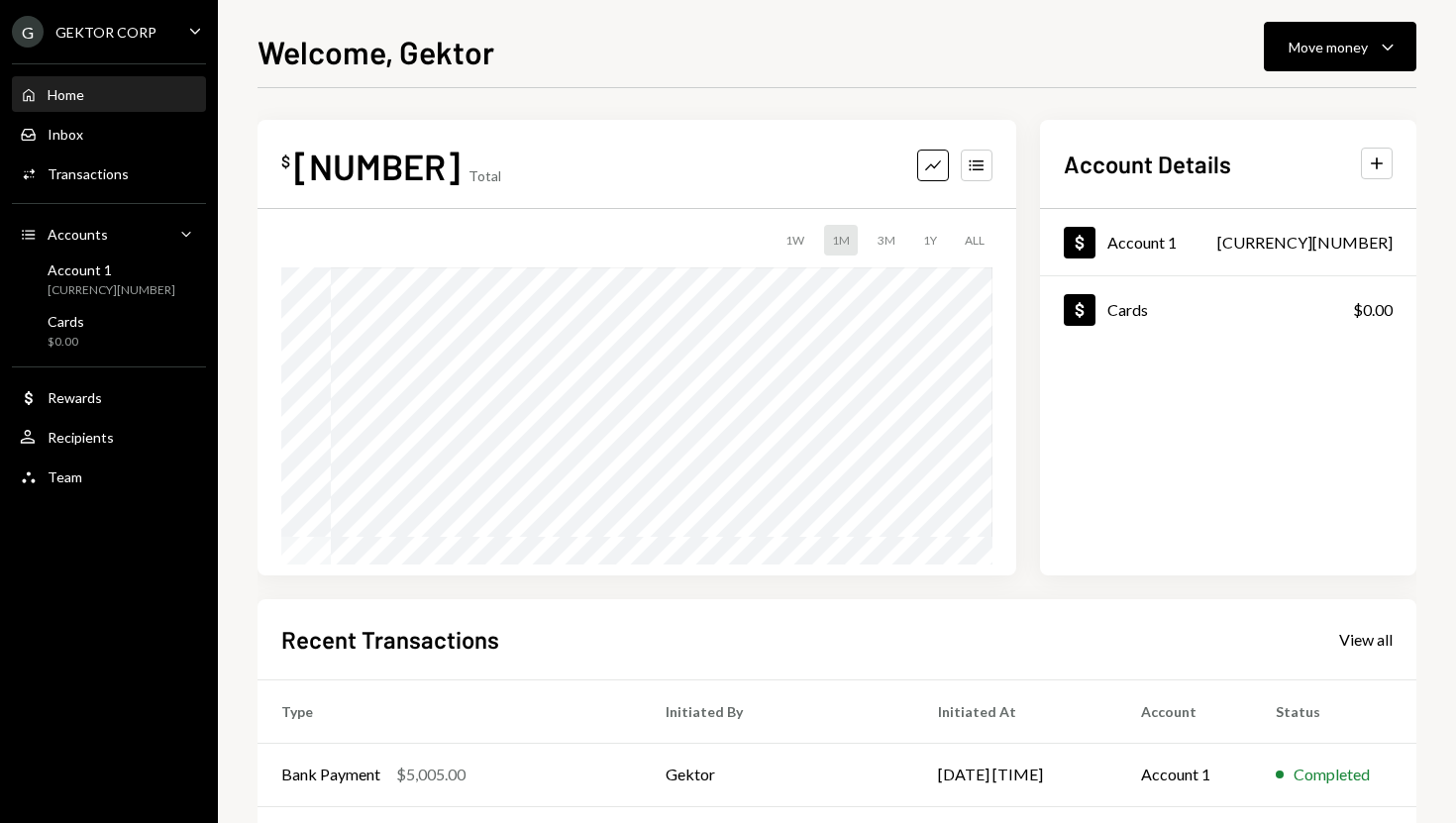 click on "G GEKTOR CORP Caret Down" at bounding box center (109, 32) 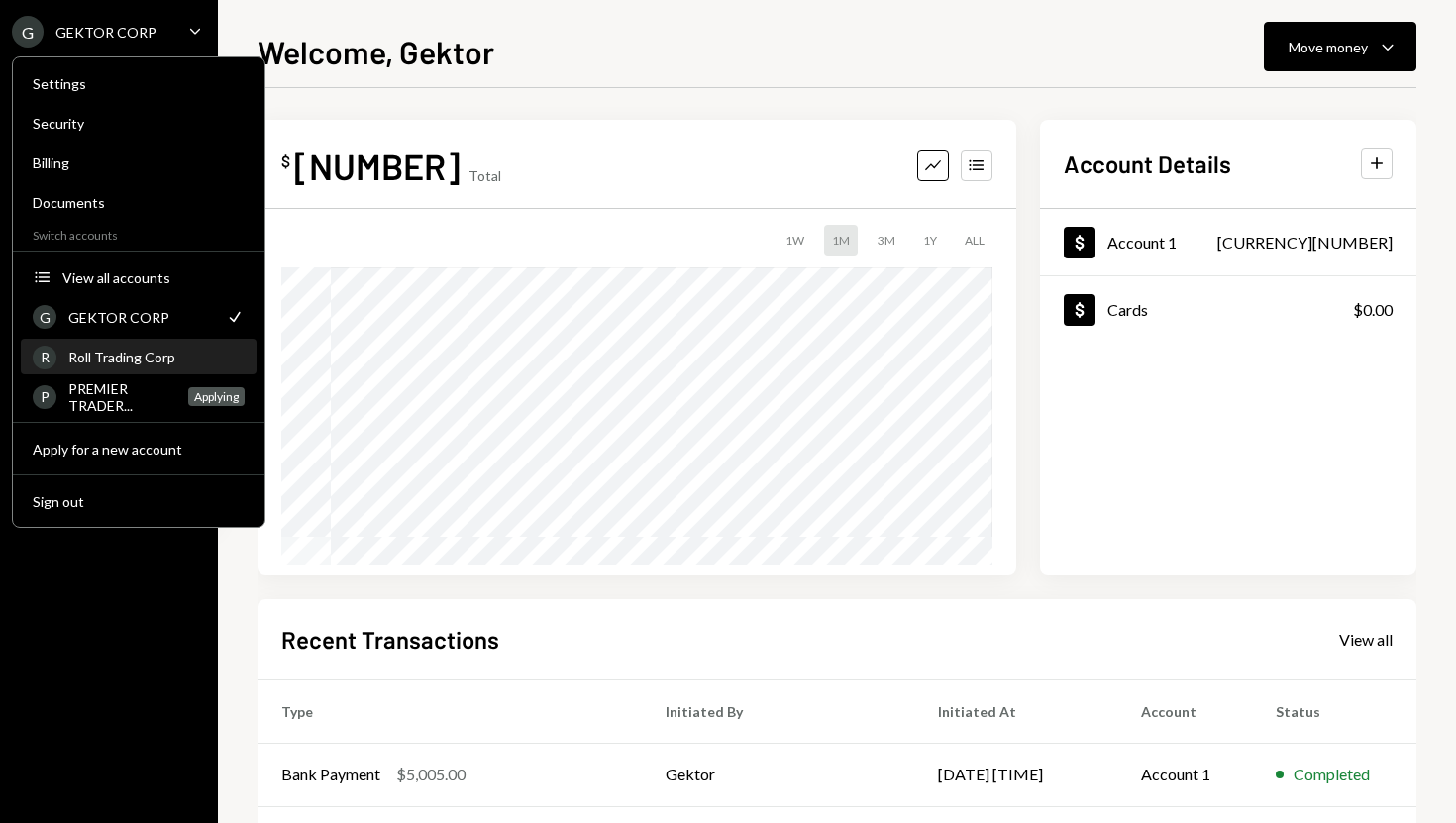 click on "Roll Trading Corp" at bounding box center [156, 357] 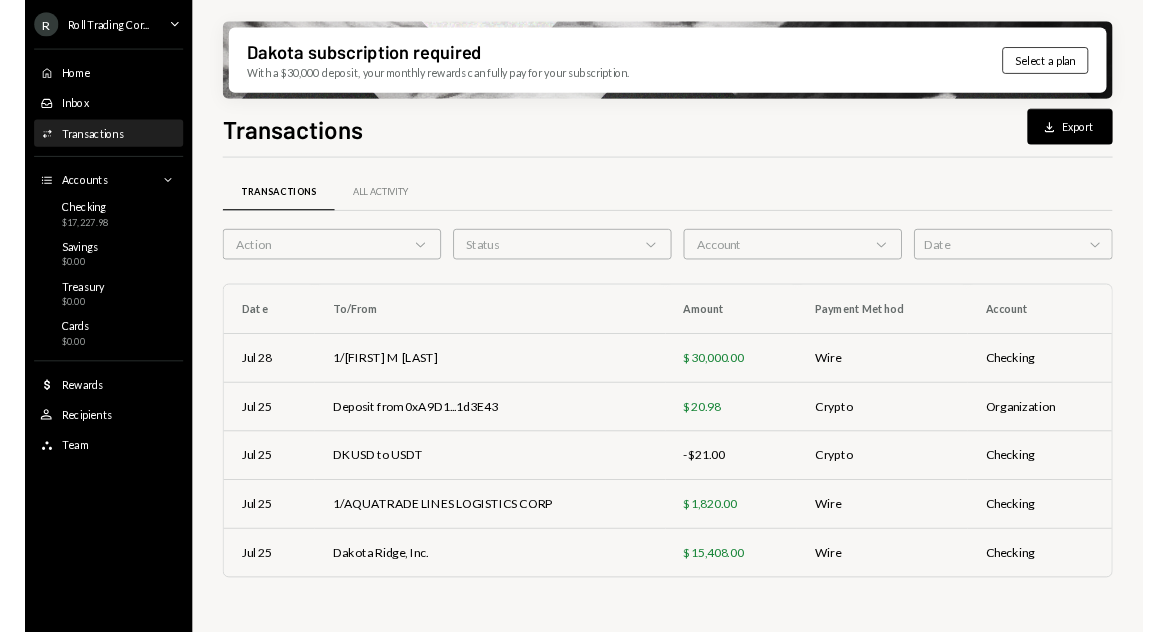 scroll, scrollTop: 0, scrollLeft: 0, axis: both 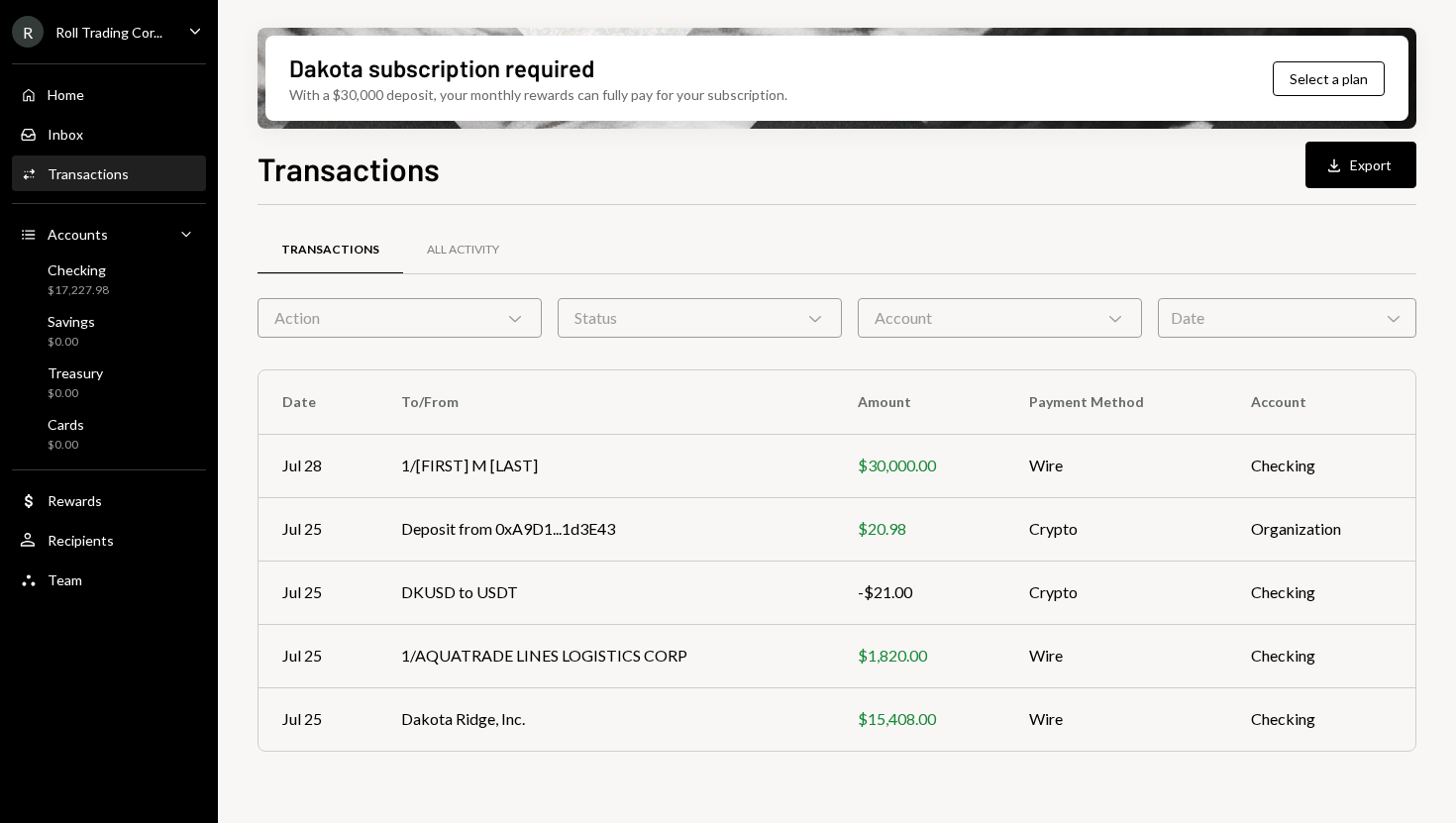 click on "Caret Down" 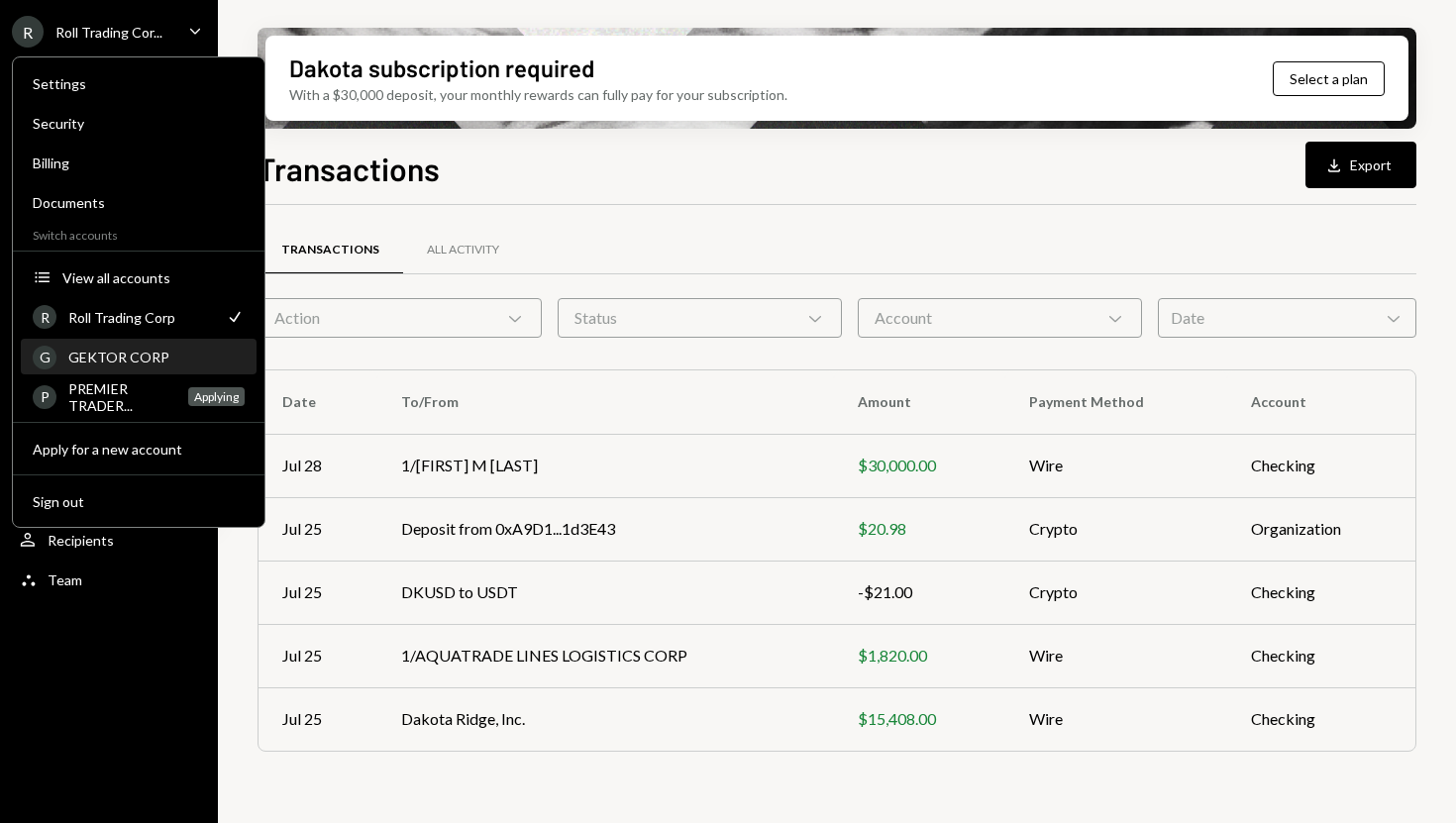 click on "G GEKTOR CORP" at bounding box center (139, 358) 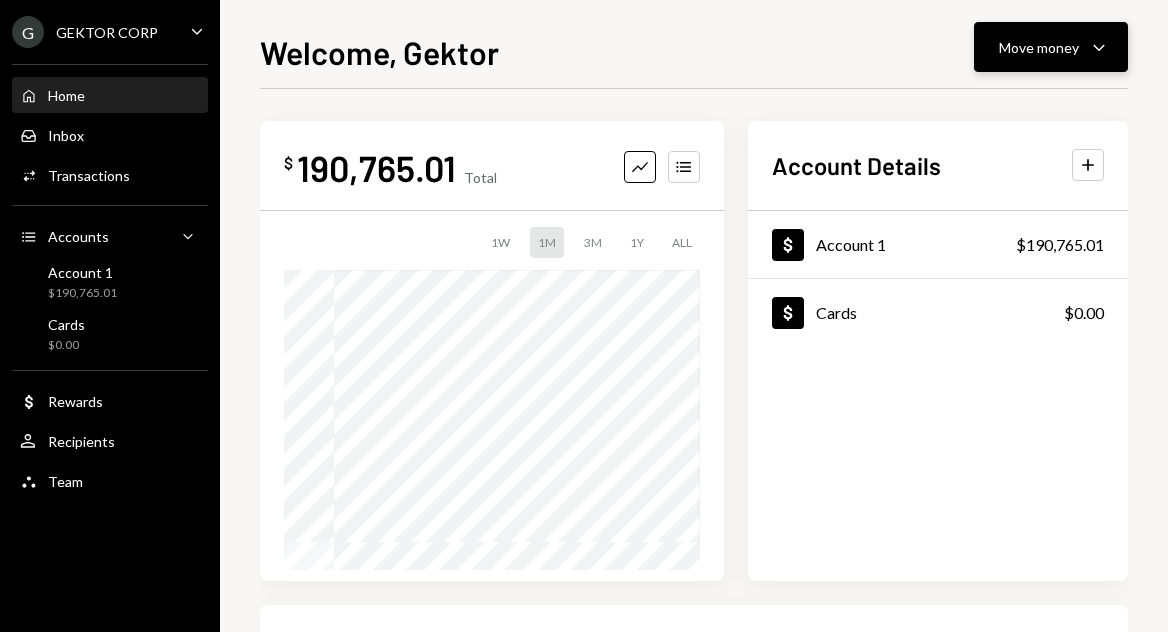 click on "Move money" at bounding box center (1039, 47) 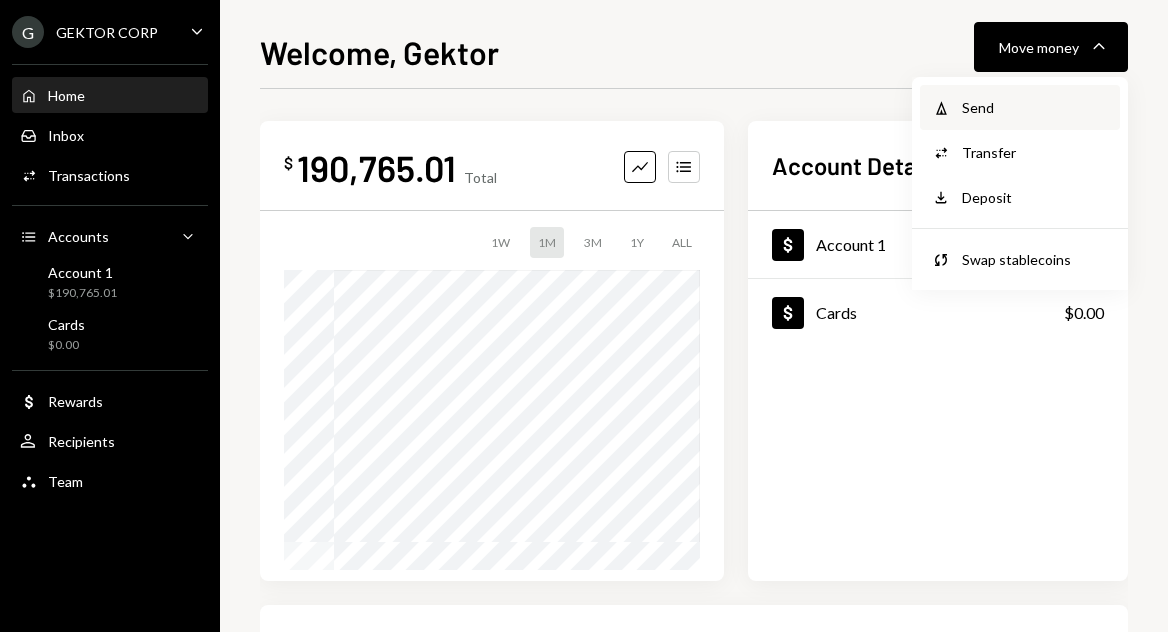 click on "Send" at bounding box center [1035, 107] 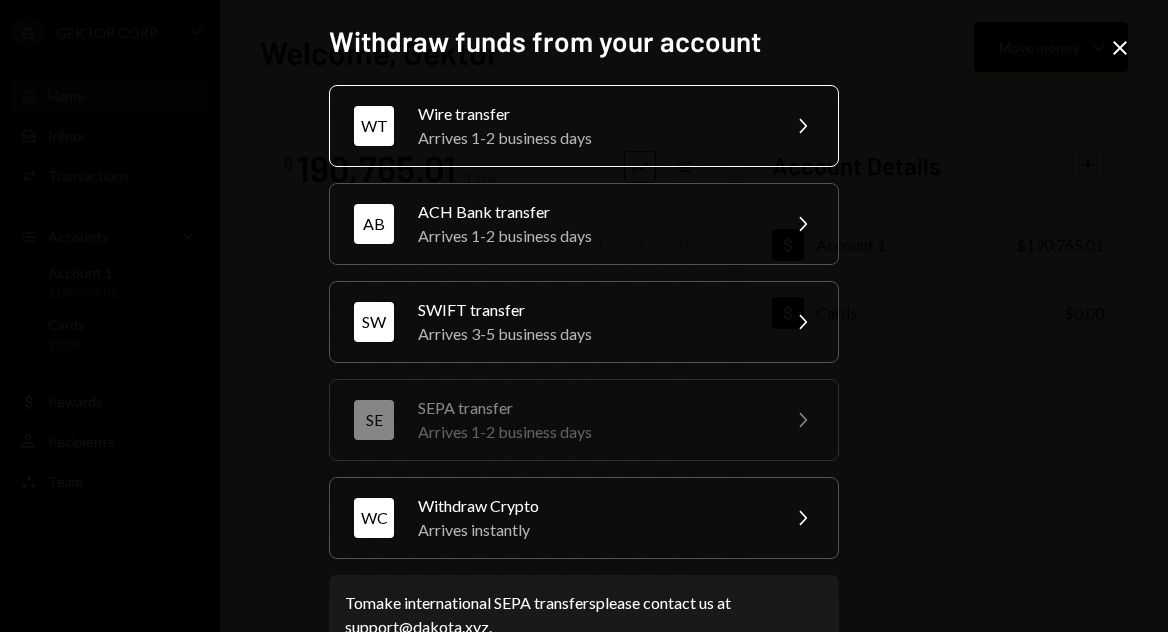 click on "Arrives 1-2 business days" at bounding box center (592, 138) 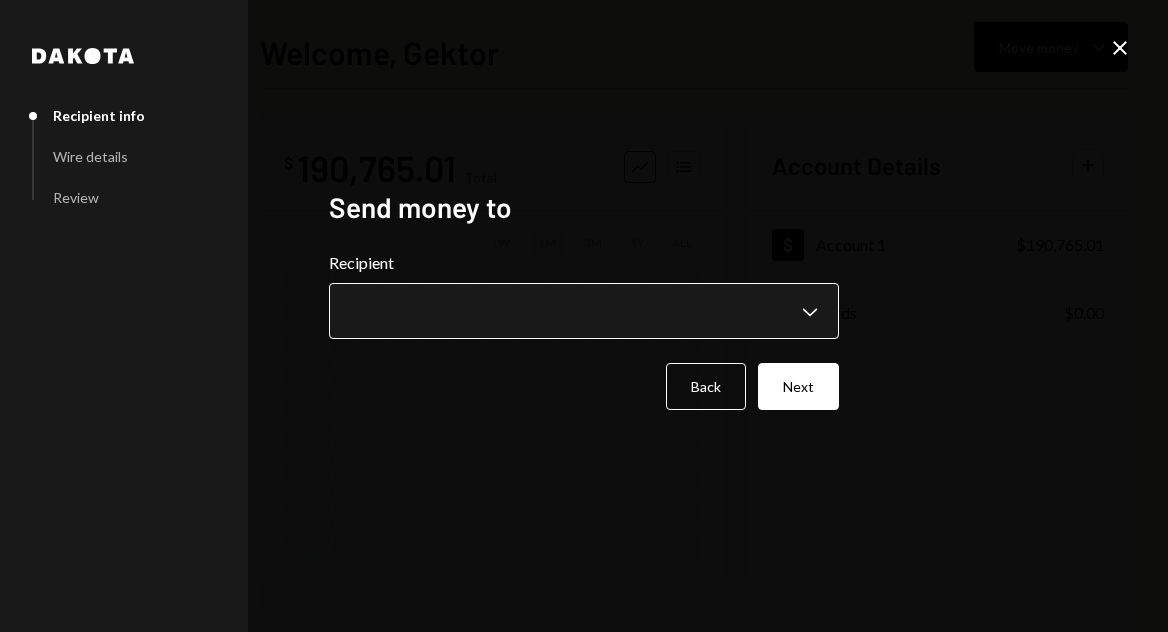 click on "**********" at bounding box center [584, 316] 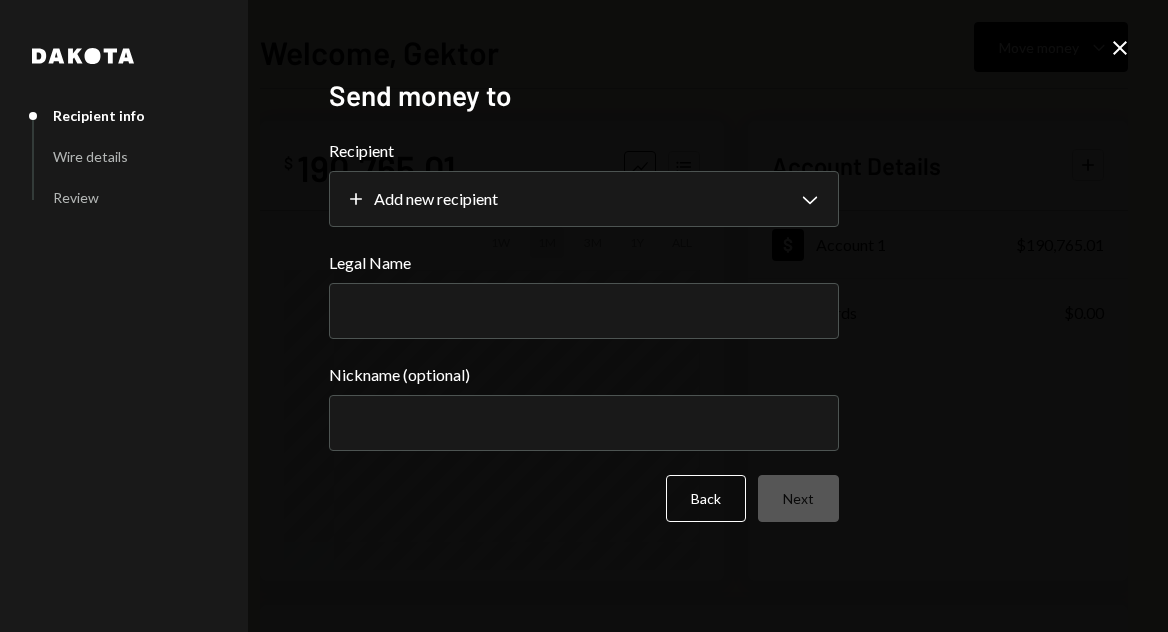 click on "Close" 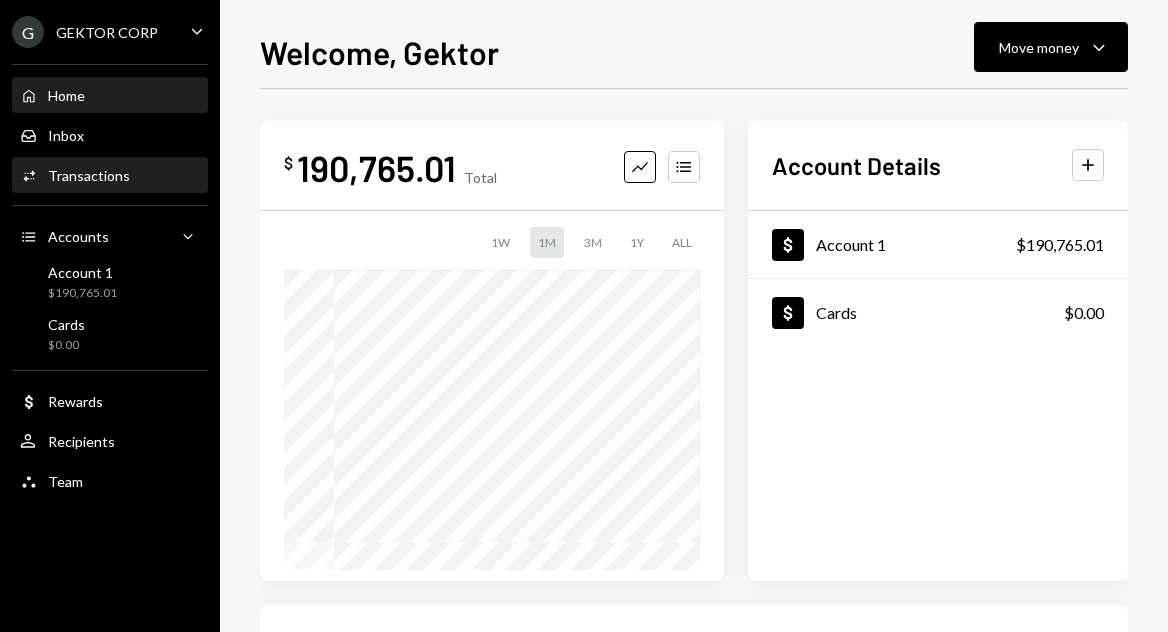 click on "Transactions" at bounding box center [89, 175] 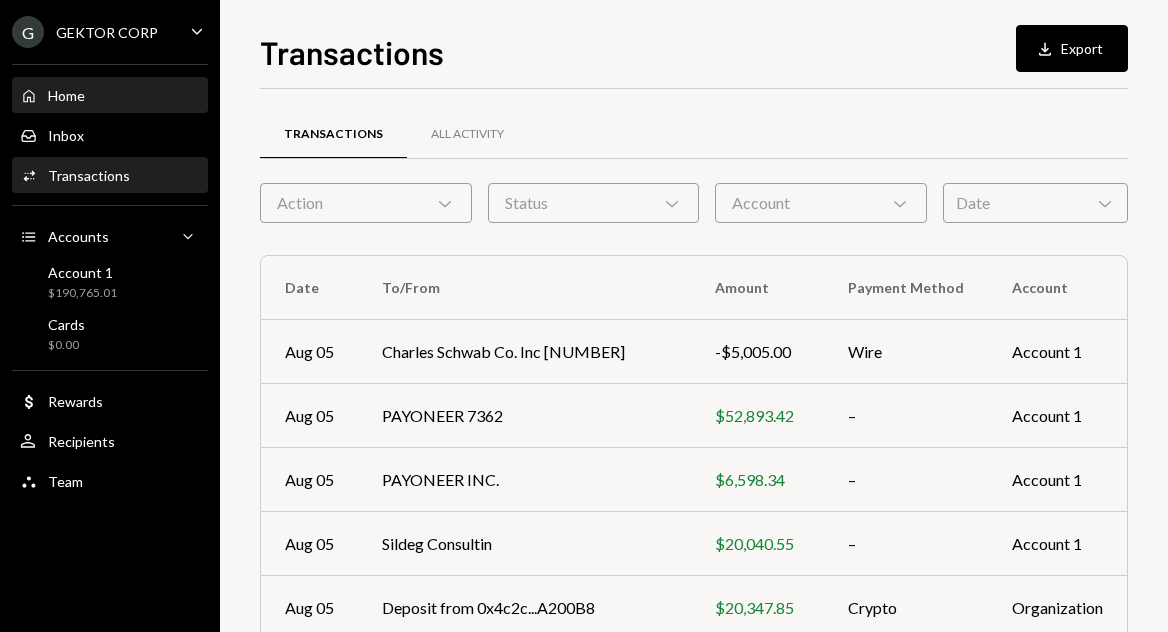 click on "Home" at bounding box center [66, 95] 